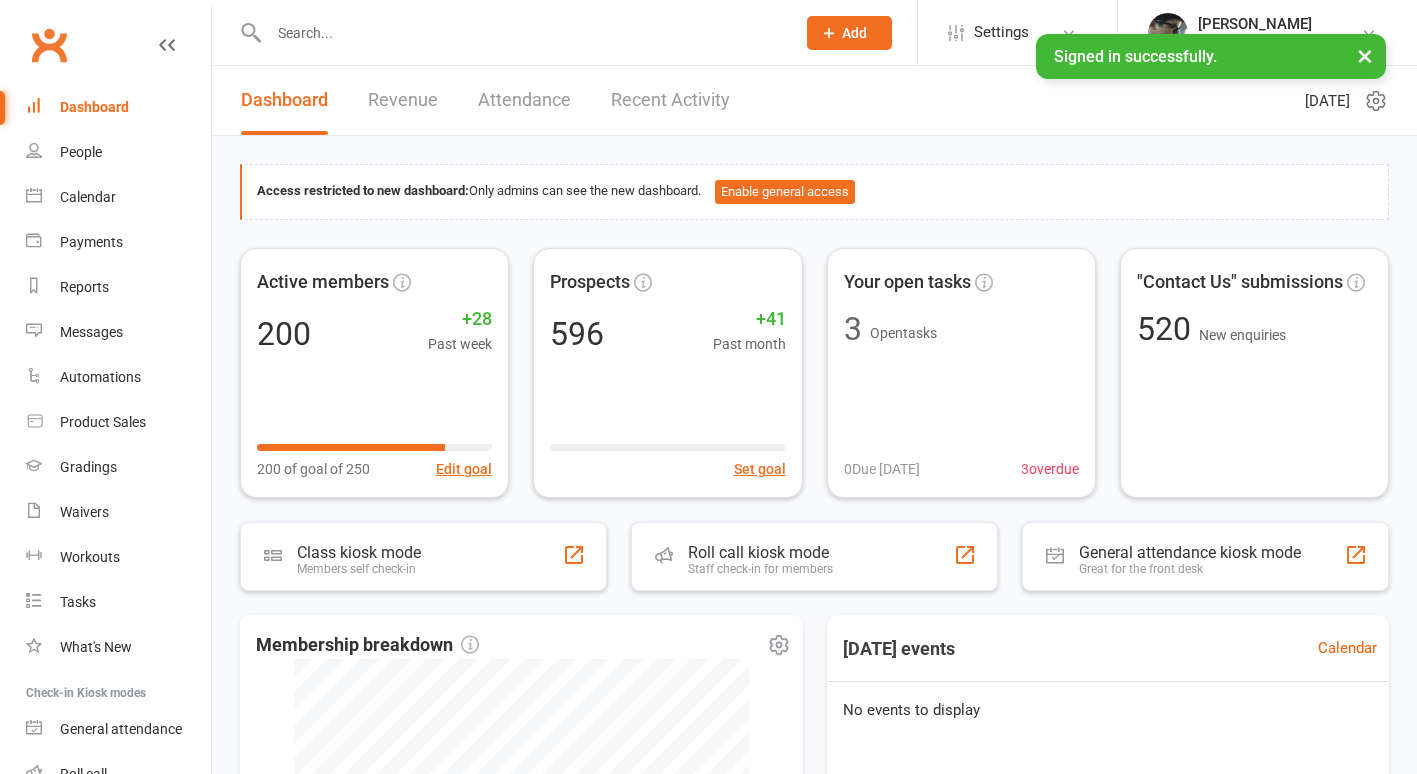 scroll, scrollTop: 0, scrollLeft: 0, axis: both 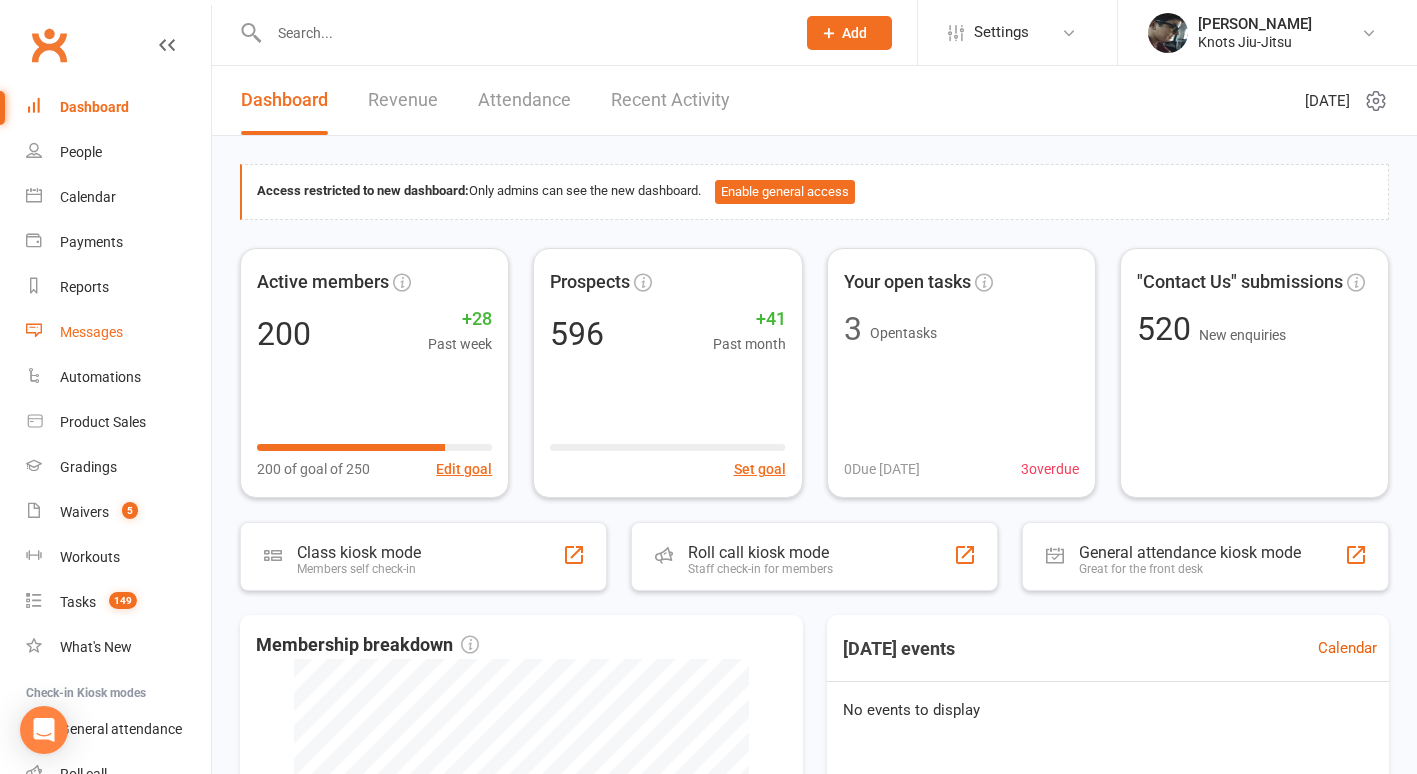 click on "Messages" at bounding box center [91, 332] 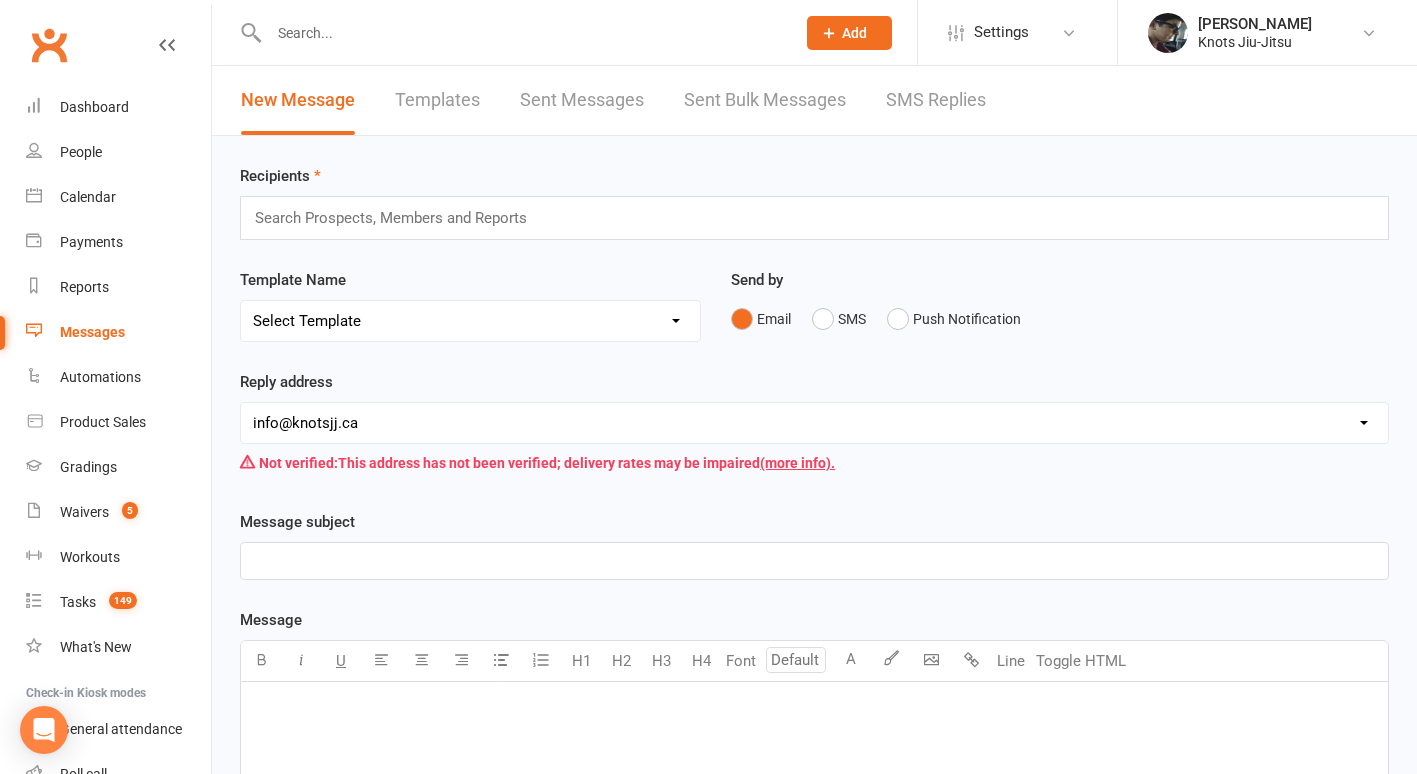 click at bounding box center [399, 218] 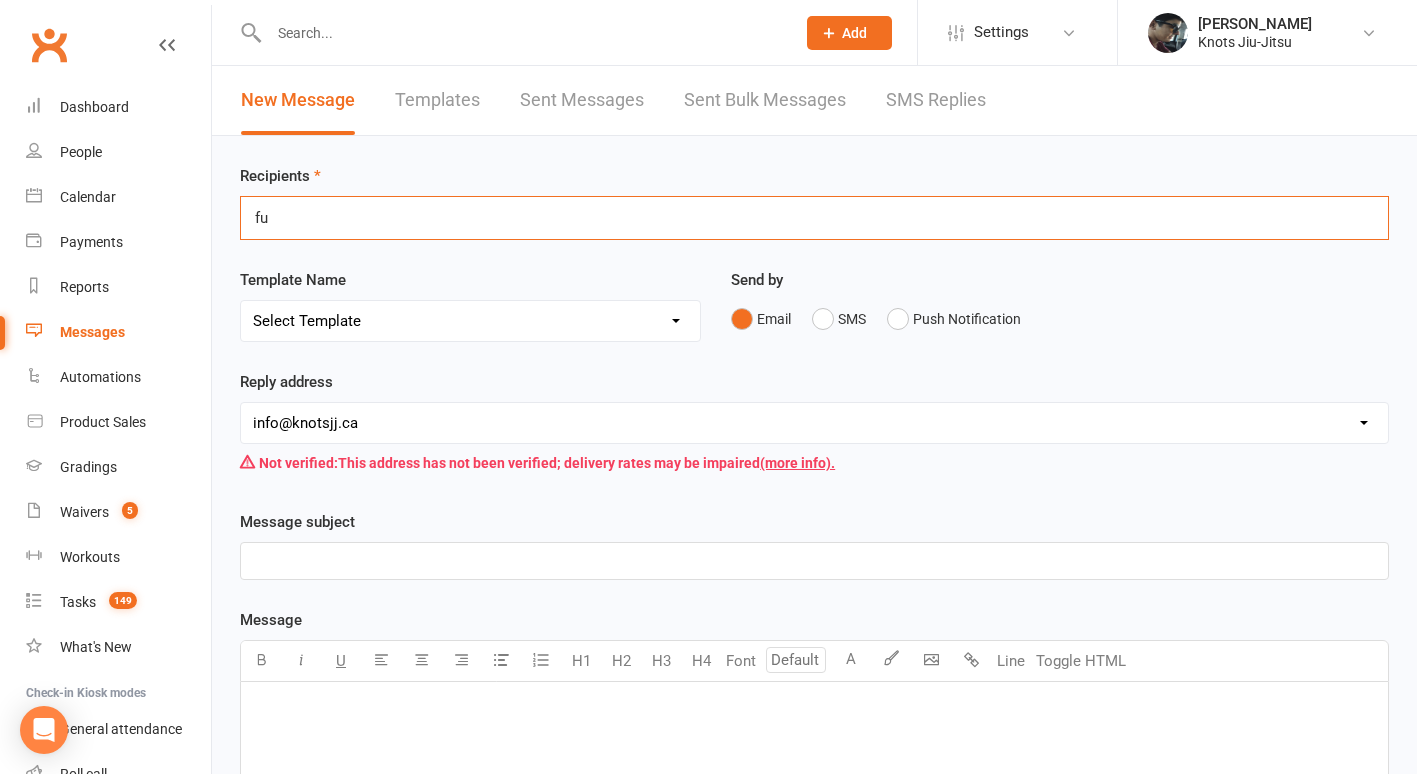 type on "f" 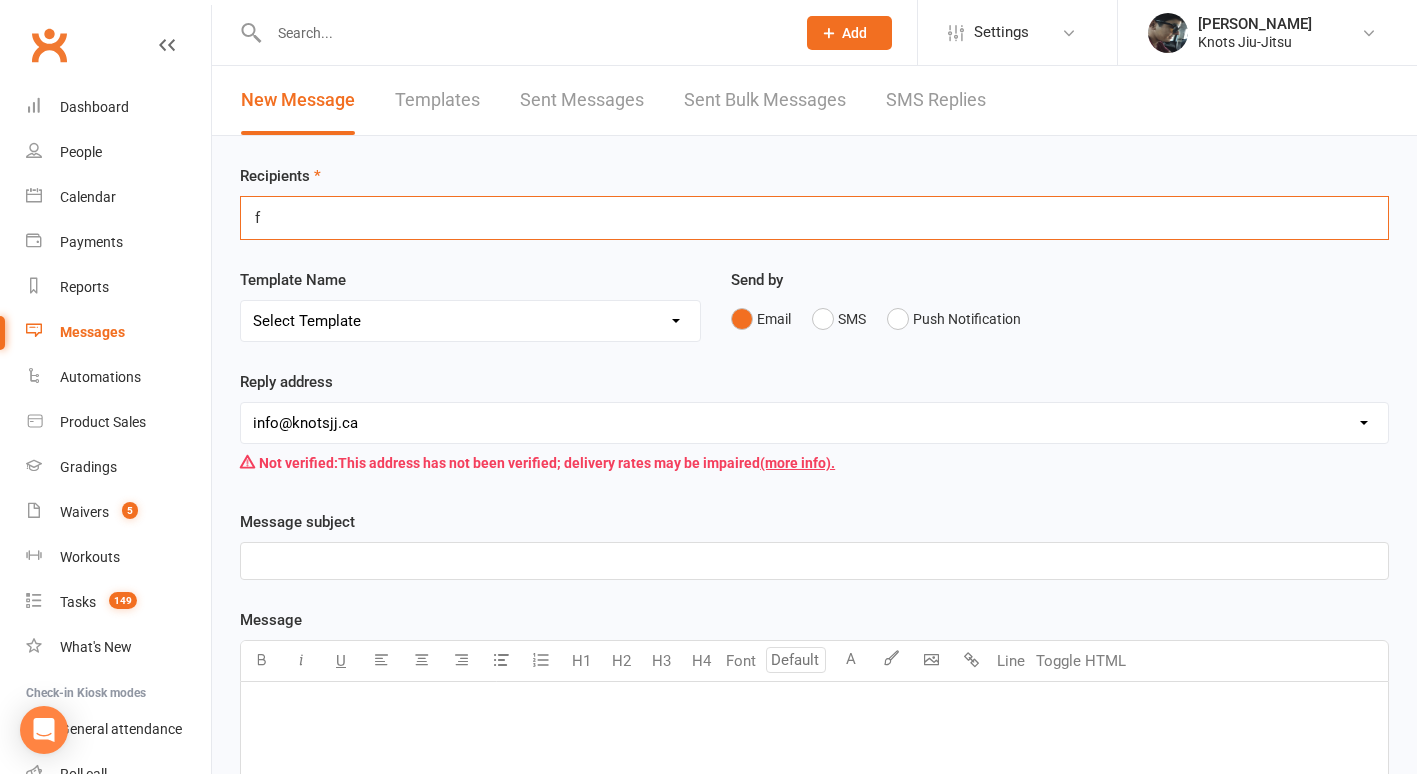 type 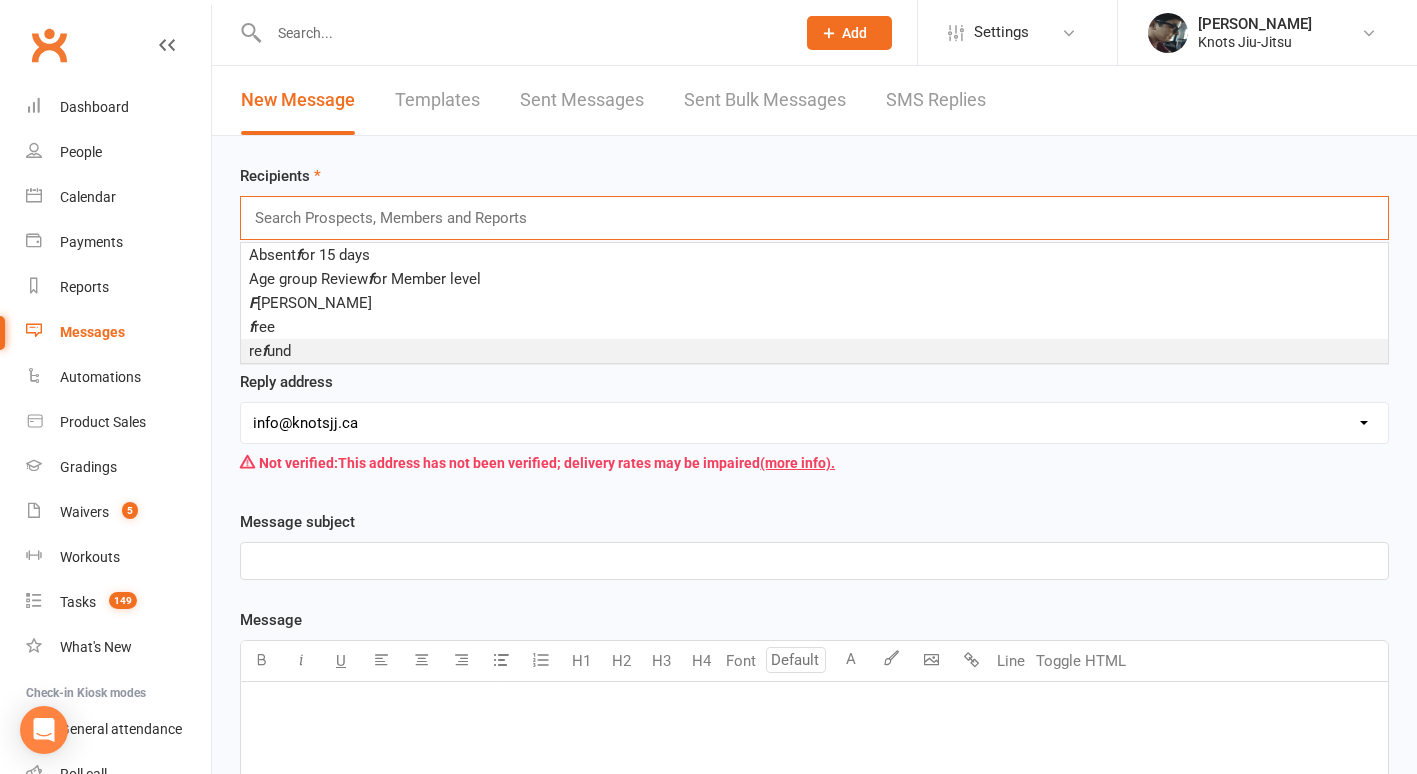 click on "Reply address hello@clubworx.com info@knotsjj.ca Not verified:   This address has not been verified; delivery rates may be impaired   (more info)." at bounding box center (814, 426) 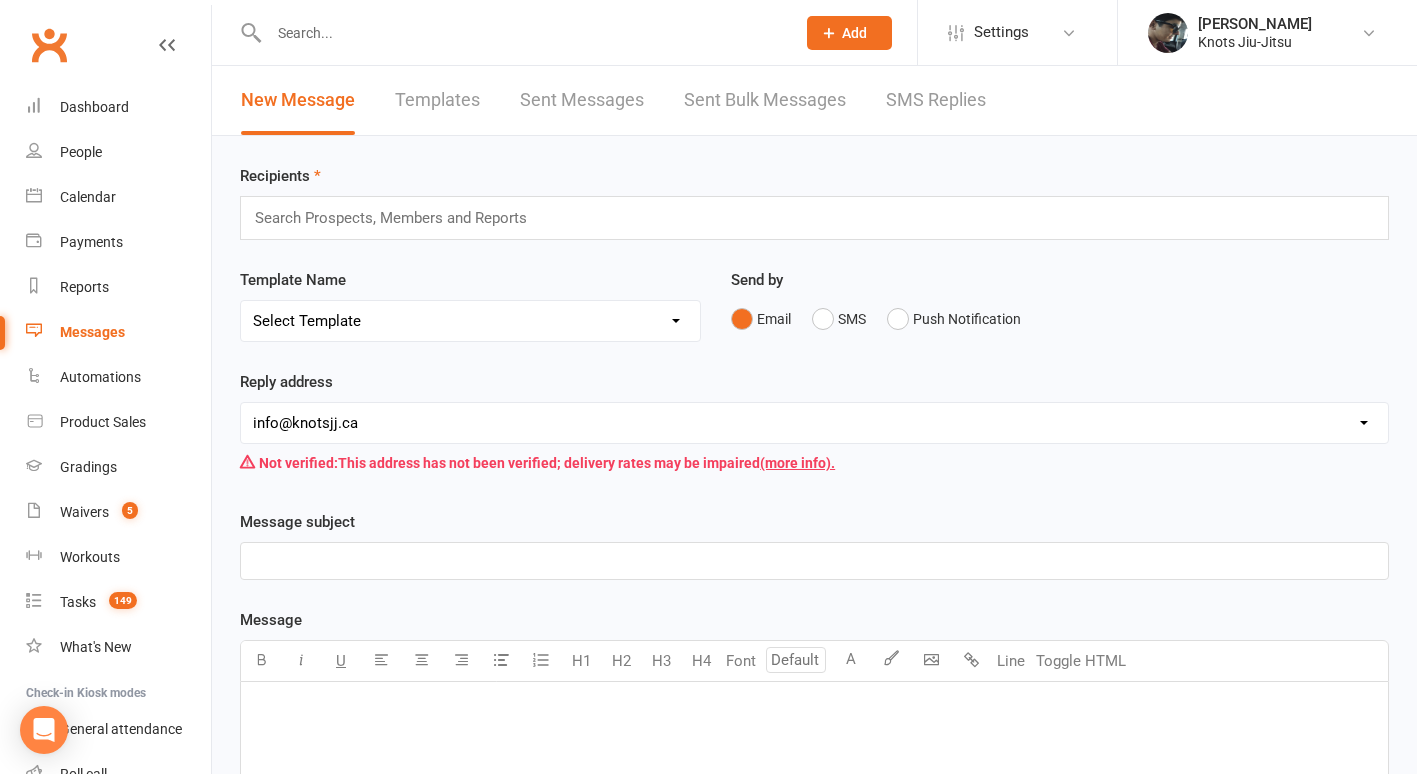 click on "Select Template [Email] Seminar Review [Email] You Missed Your Trial Class [Email] Enquiry [Email] Enquiry - Reply [Email] Enquiry - Unanswered call [Email] New Class Sign Up [Email] Trial Class Confirmation [Email] Waitlist [Email] Waitlist Schedule [Email] Waitlist Trial [Email] Waitlist Trial Kids [Email] Waitlist Trial Little Tangles [Email] Waitlist Trial Youth [Email] Birthday Questionnaire [Email] Birthday Waiver [Email] Muay Thai first Info [Email] Muay Thai + Jiu Offer [Email] Cancel [Email] Welcome to Knots Jiu-Jitsu [Email] Jiu-JItsu First Info Kids [Email] Existing Member Waiver [Email] Holiday Hours [Email] Spots Opened  [Email] Spots Open for Baby Jitsu, LT and Kids [Email] Functional Training First Info [Email] Functional Training Offer [Email] Competition [Email] Competition Correction [Email] Competition Sign-up [Email] Reverse Advent Box Collection [Email] Reverse Advent Calendar [Email] Reverse Advent Wishlist Crossroads for Women [Email] Reverse Advent Wishlist FTLOG [Email] Boxing + Jiu" at bounding box center (470, 321) 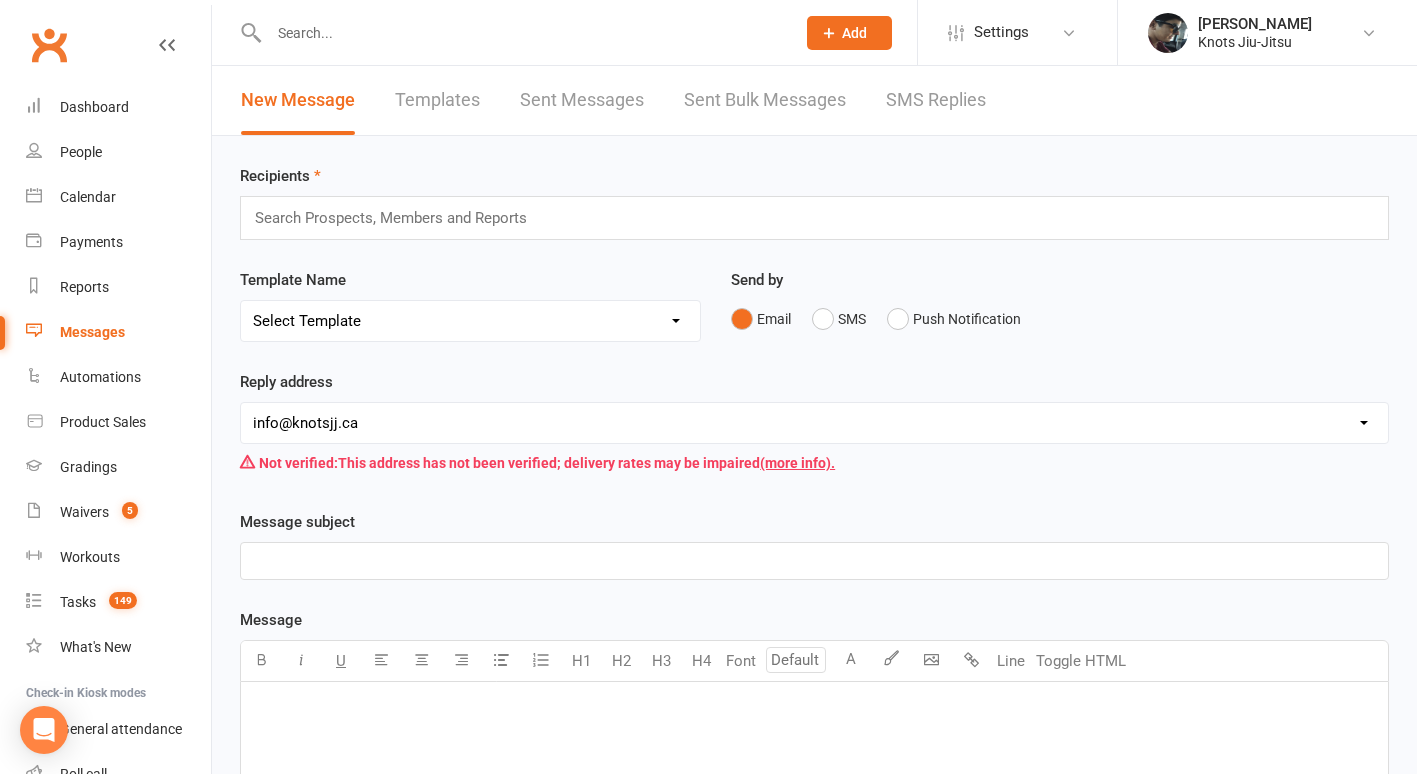 select on "25" 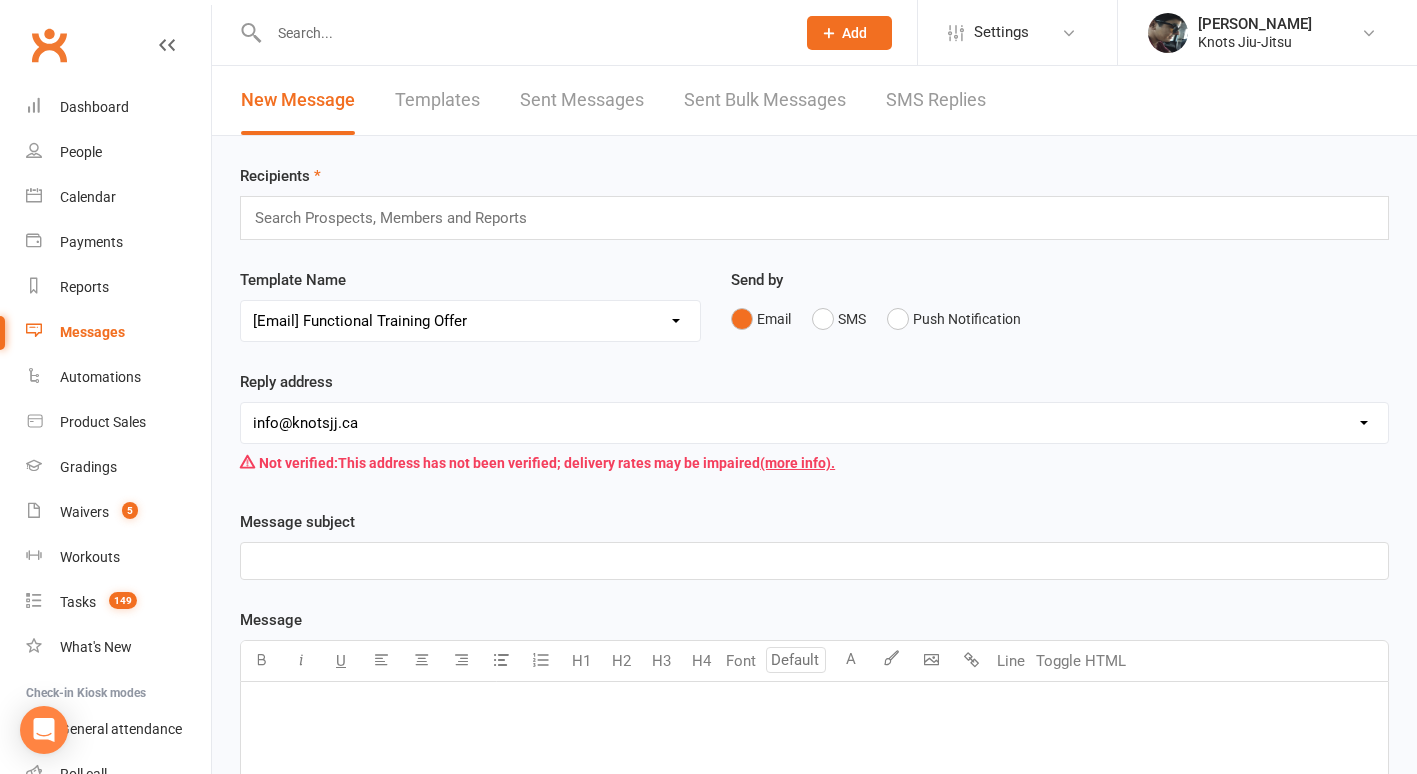 click on "Select Template [Email] Seminar Review [Email] You Missed Your Trial Class [Email] Enquiry [Email] Enquiry - Reply [Email] Enquiry - Unanswered call [Email] New Class Sign Up [Email] Trial Class Confirmation [Email] Waitlist [Email] Waitlist Schedule [Email] Waitlist Trial [Email] Waitlist Trial Kids [Email] Waitlist Trial Little Tangles [Email] Waitlist Trial Youth [Email] Birthday Questionnaire [Email] Birthday Waiver [Email] Muay Thai first Info [Email] Muay Thai + Jiu Offer [Email] Cancel [Email] Welcome to Knots Jiu-Jitsu [Email] Jiu-JItsu First Info Kids [Email] Existing Member Waiver [Email] Holiday Hours [Email] Spots Opened  [Email] Spots Open for Baby Jitsu, LT and Kids [Email] Functional Training First Info [Email] Functional Training Offer [Email] Competition [Email] Competition Correction [Email] Competition Sign-up [Email] Reverse Advent Box Collection [Email] Reverse Advent Calendar [Email] Reverse Advent Wishlist Crossroads for Women [Email] Reverse Advent Wishlist FTLOG [Email] Boxing + Jiu" at bounding box center [470, 321] 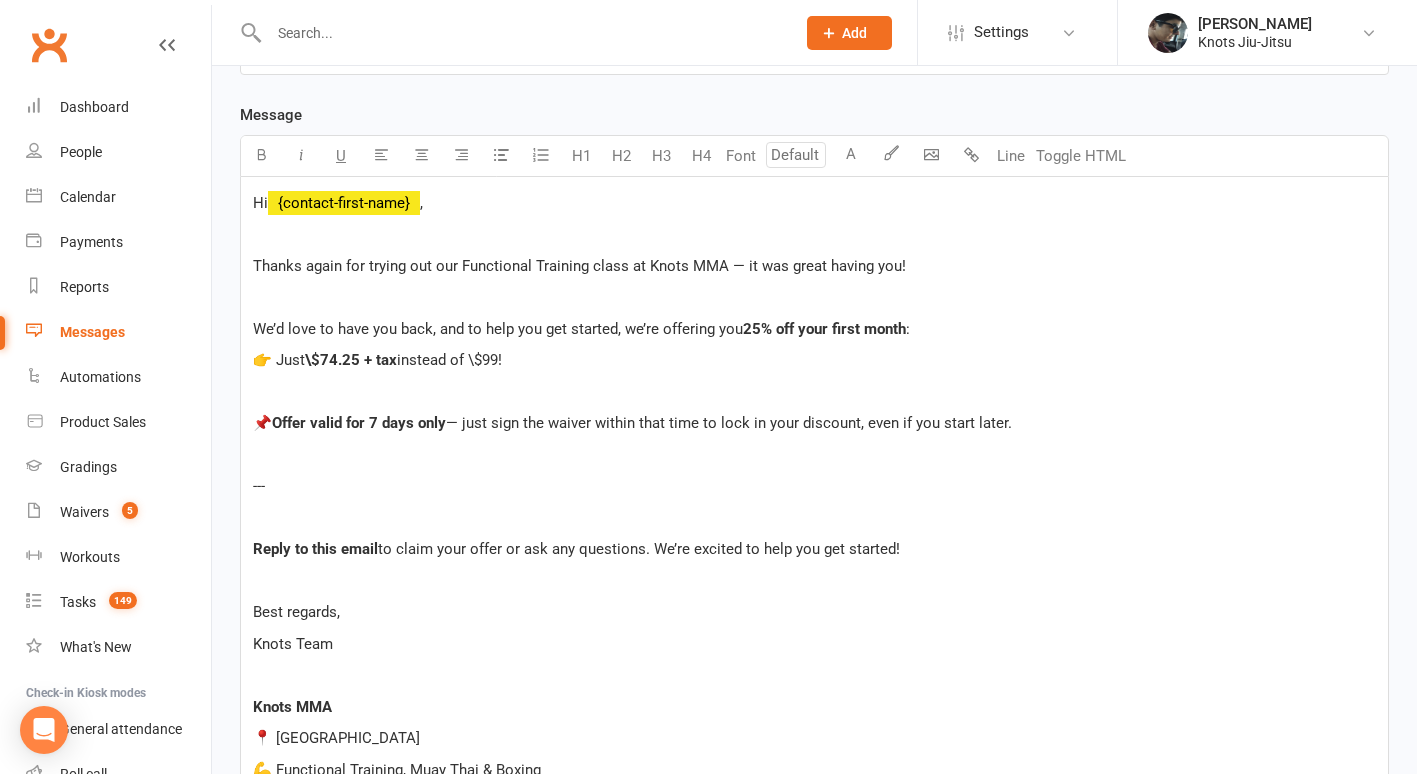 scroll, scrollTop: 506, scrollLeft: 0, axis: vertical 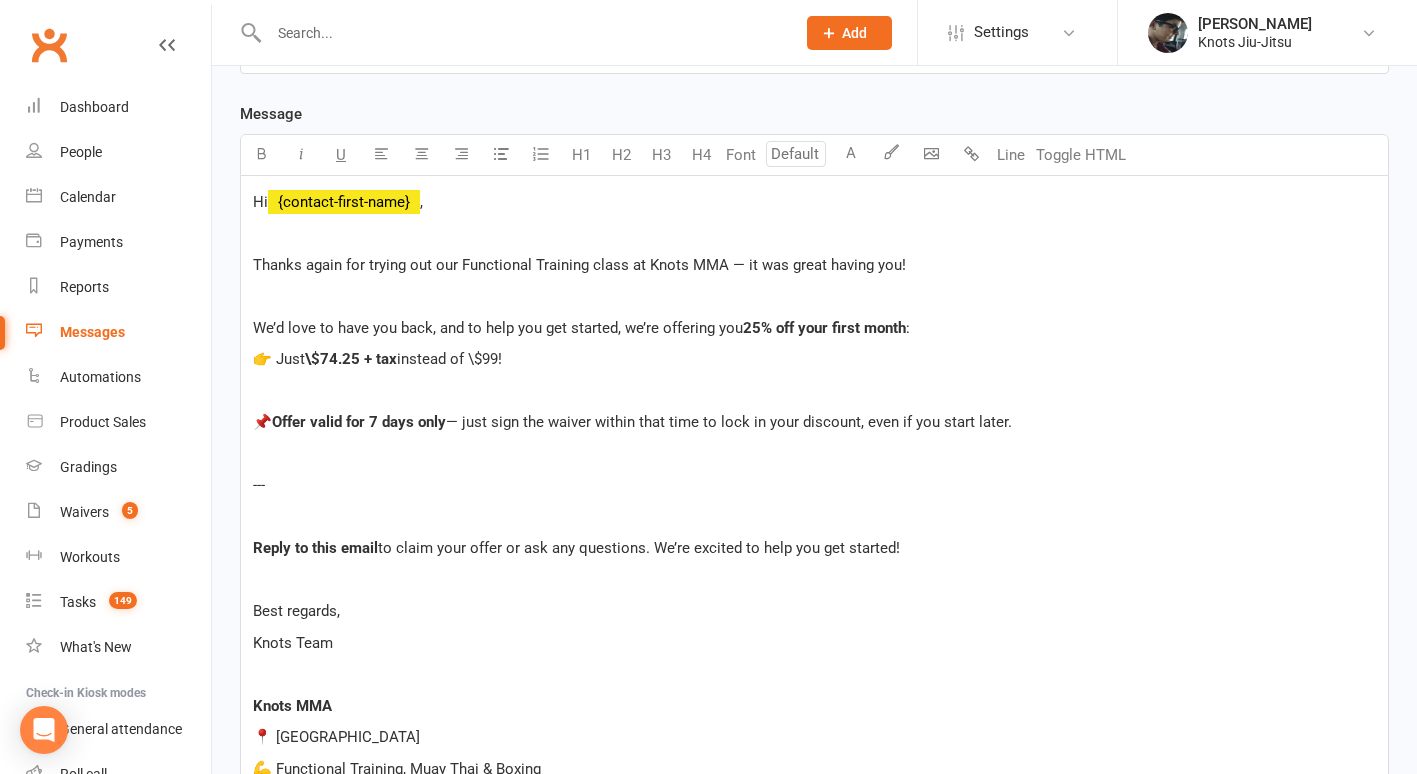 click at bounding box center [814, 454] 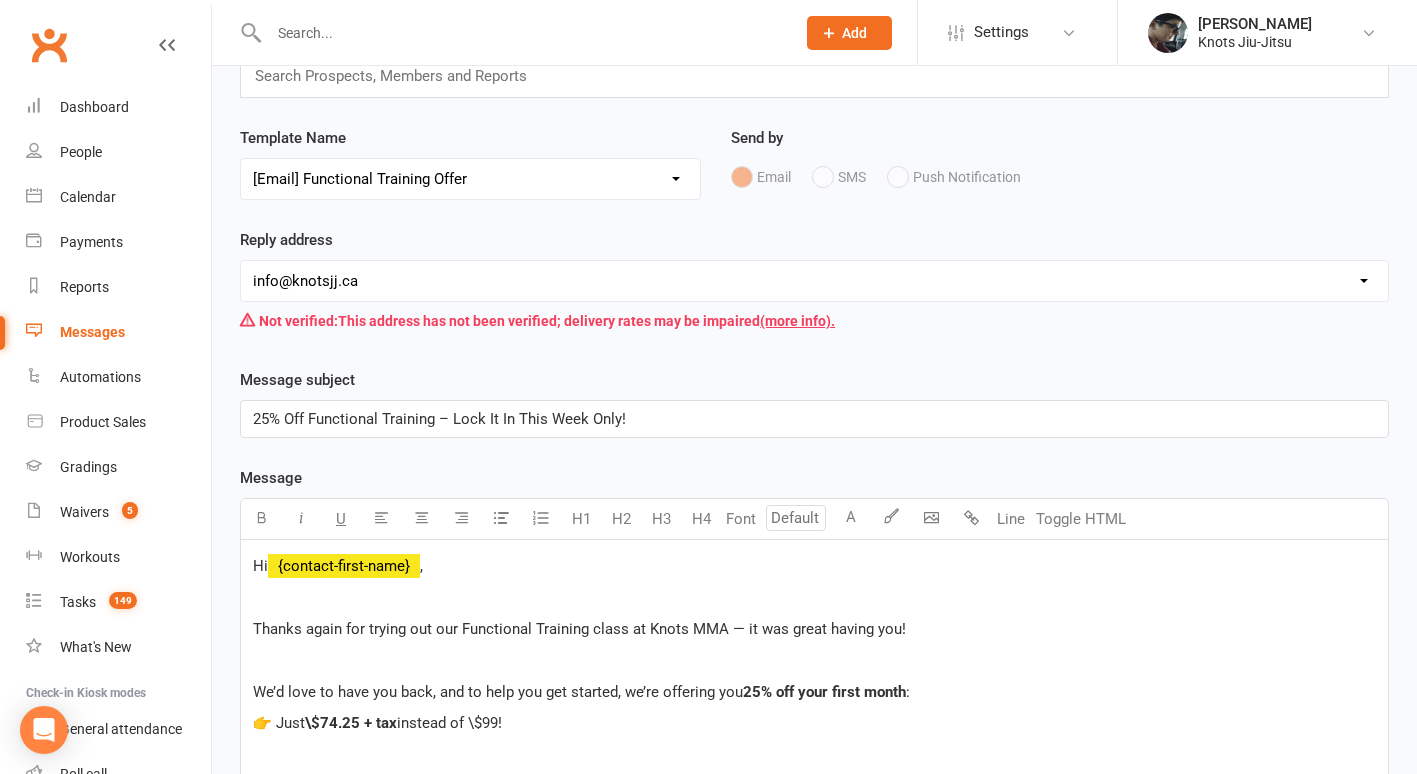 scroll, scrollTop: 0, scrollLeft: 0, axis: both 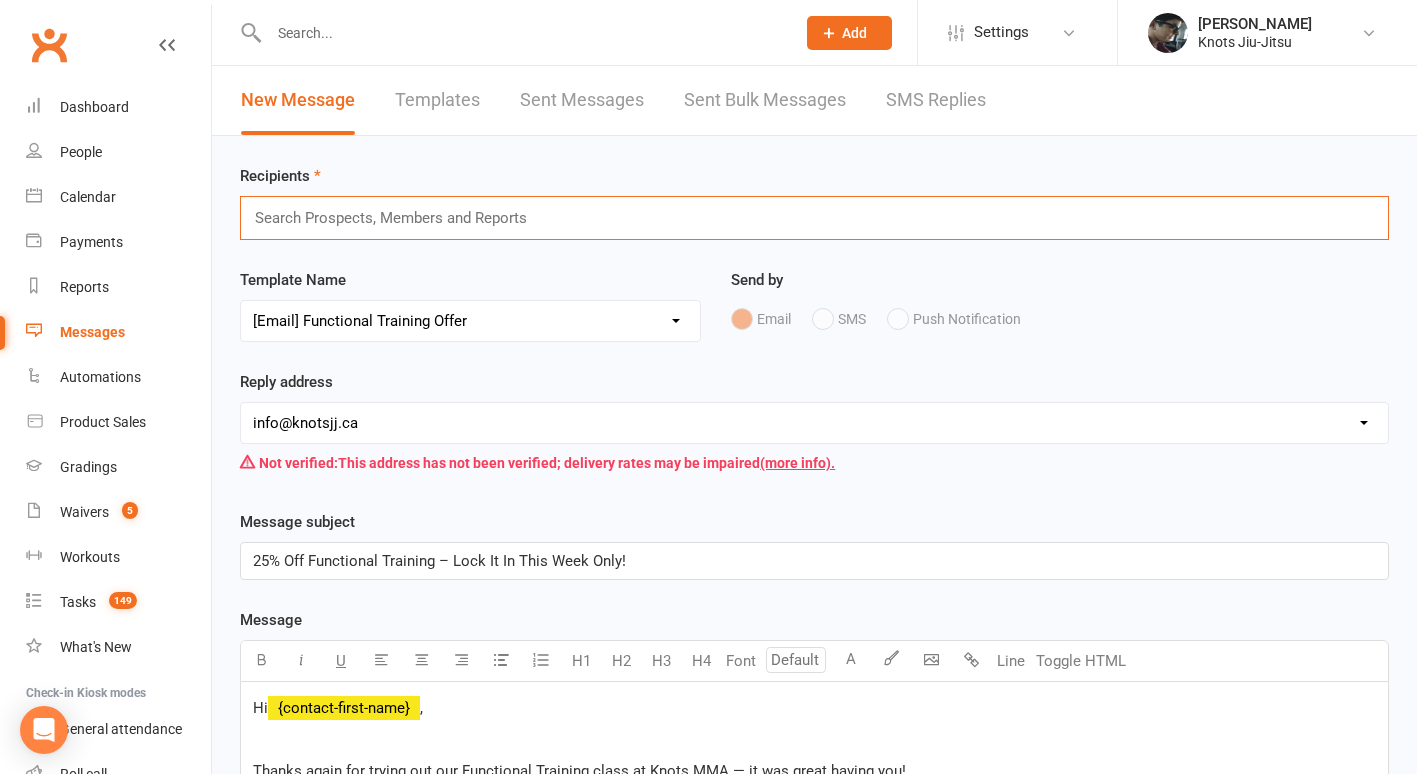 click at bounding box center (399, 218) 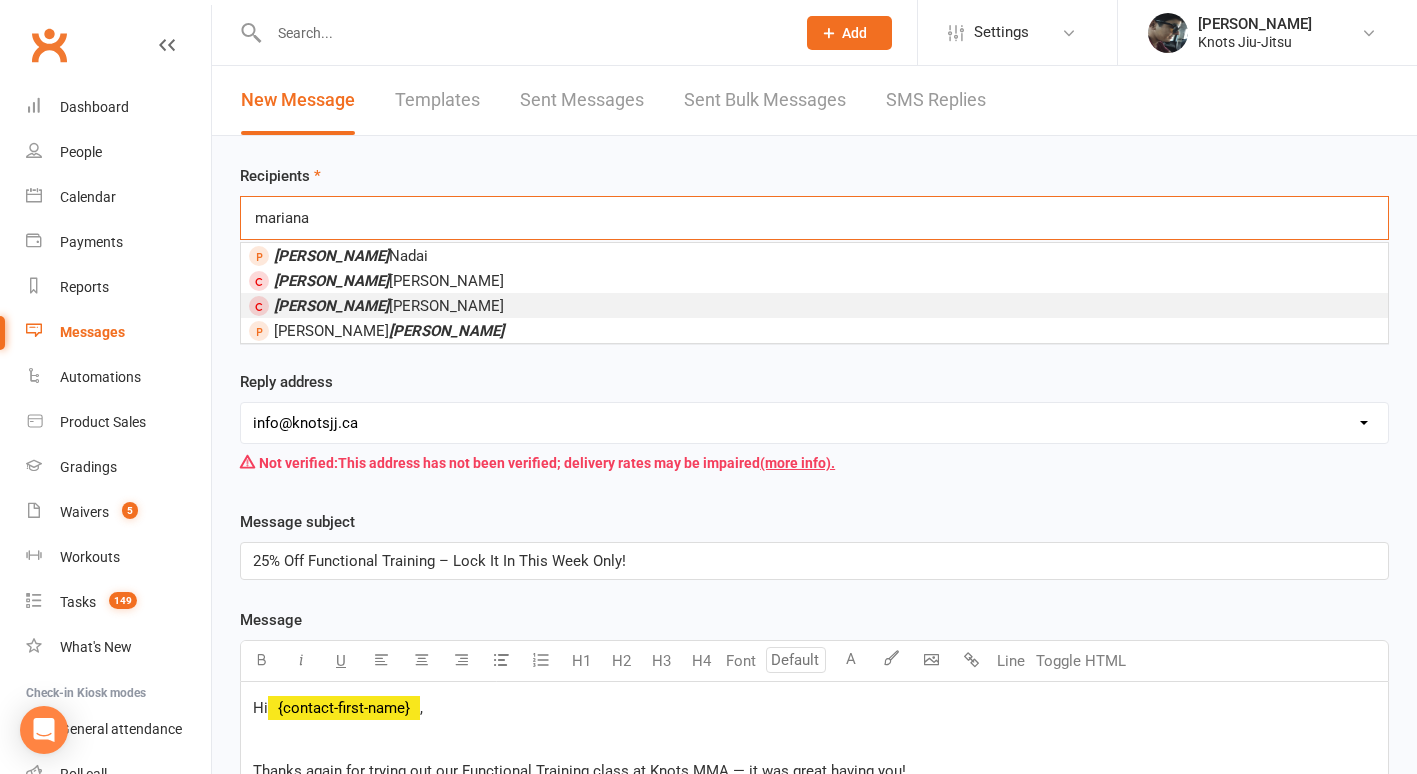 type on "mariana" 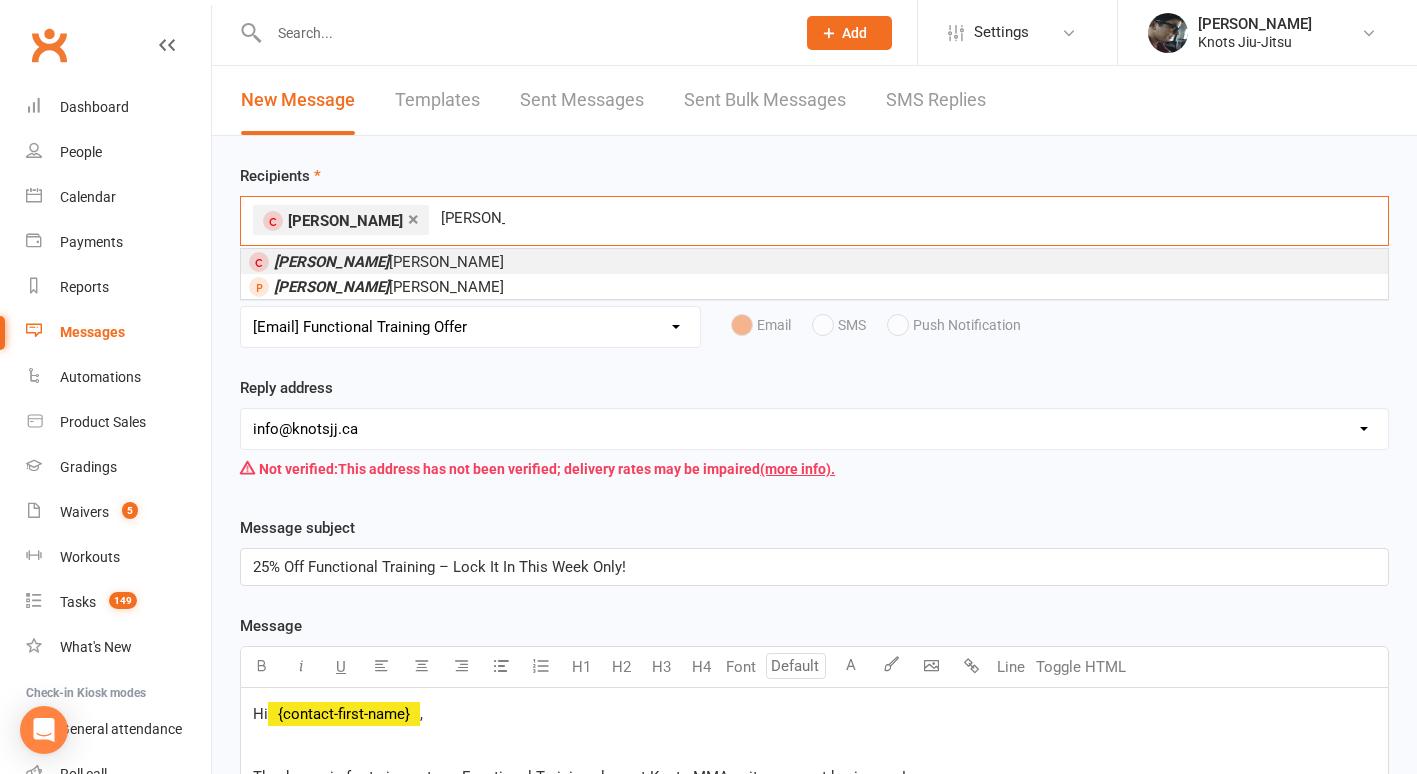 type on "adriana" 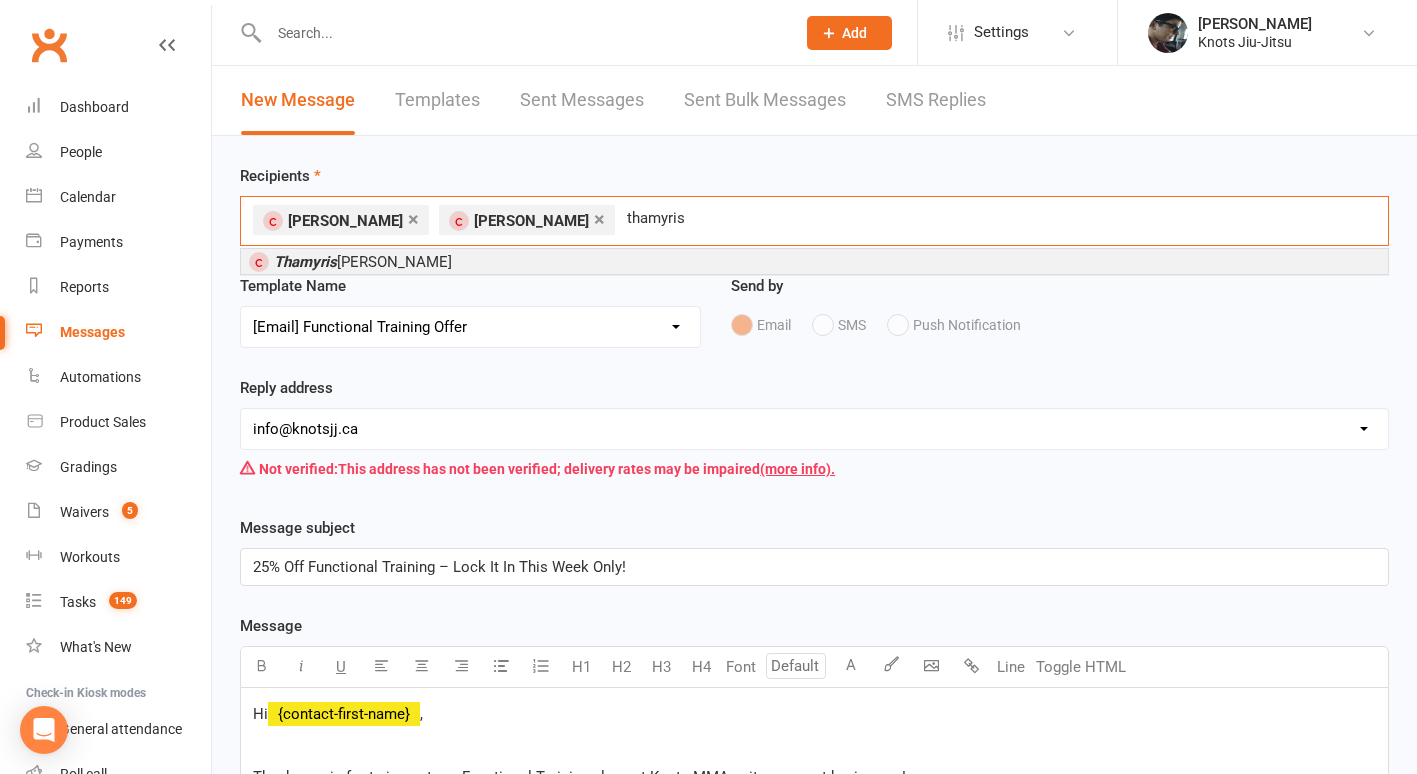type on "thamyris" 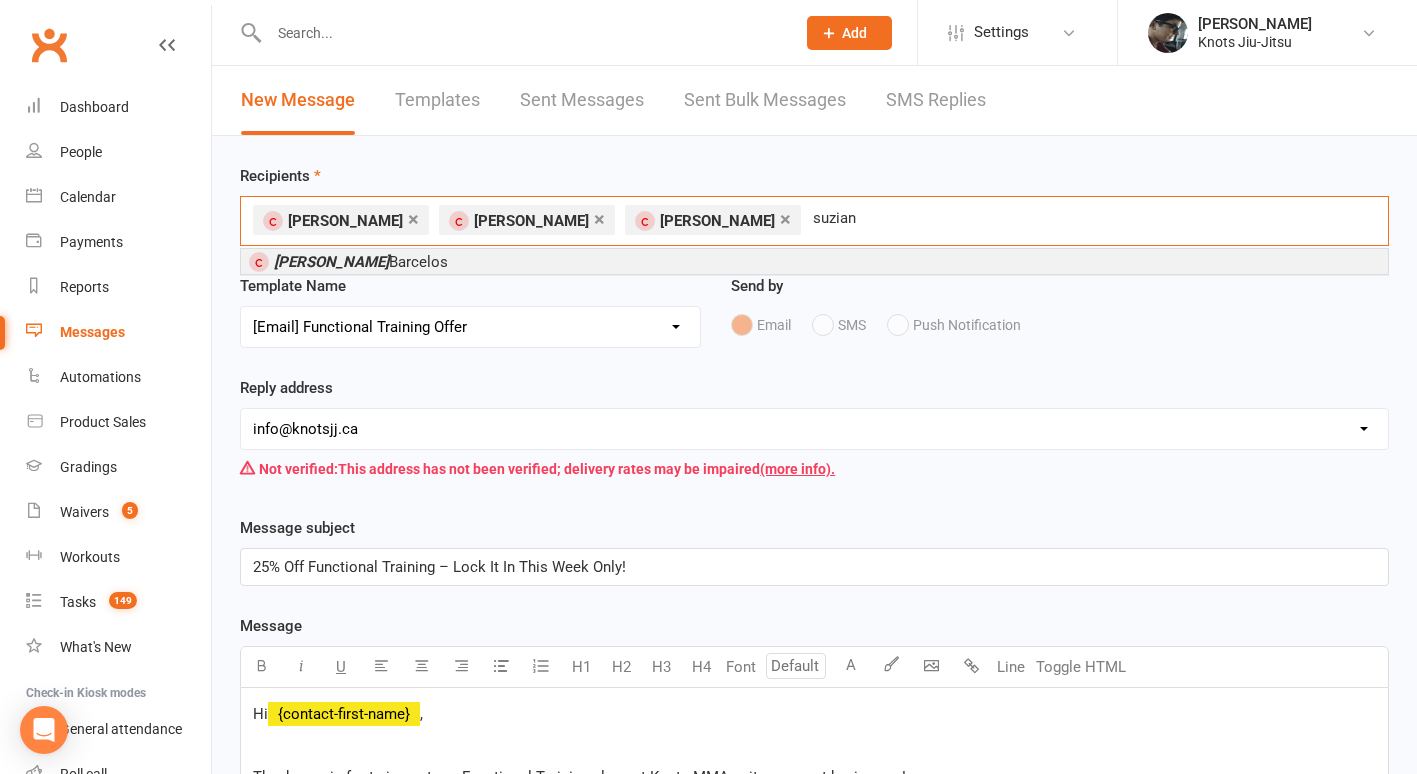 type on "suzian" 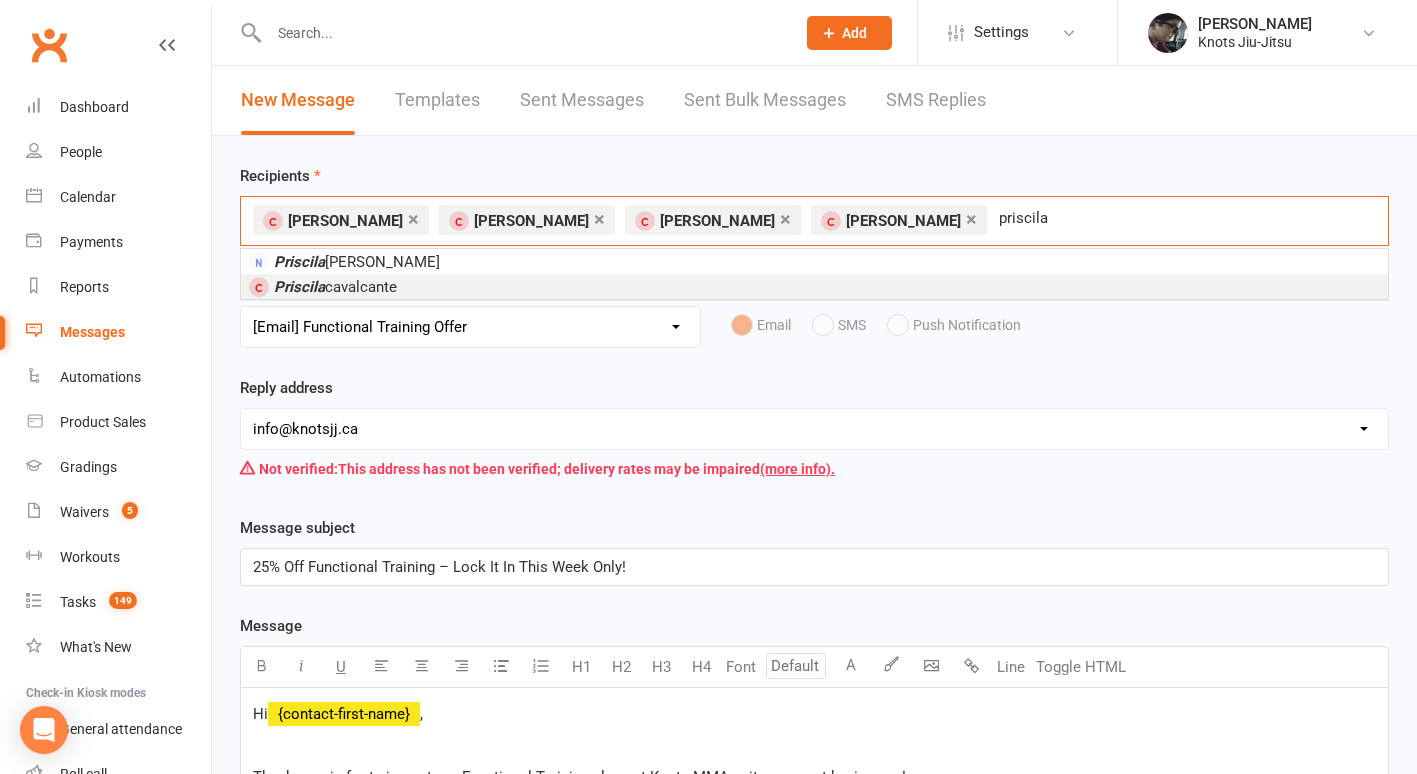 type on "priscila" 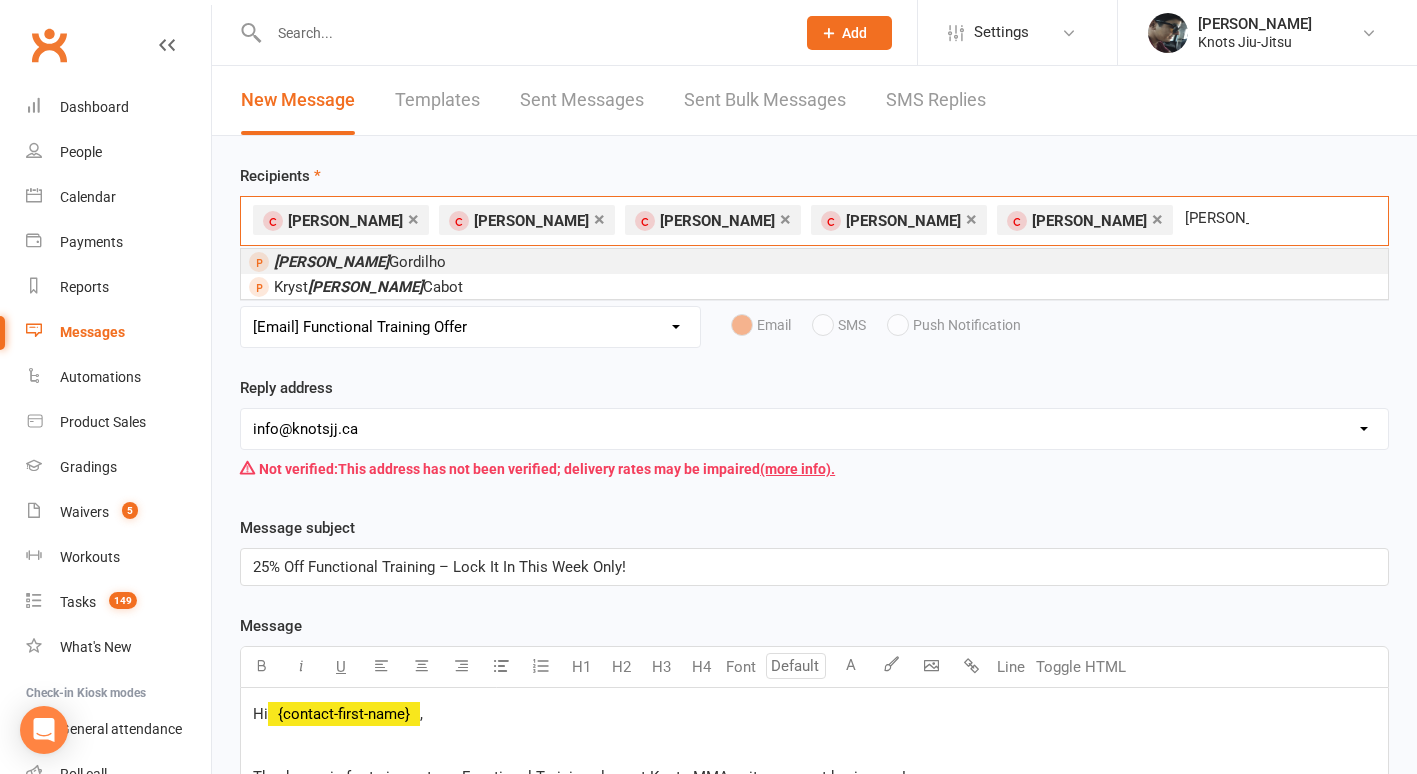 type on "aline" 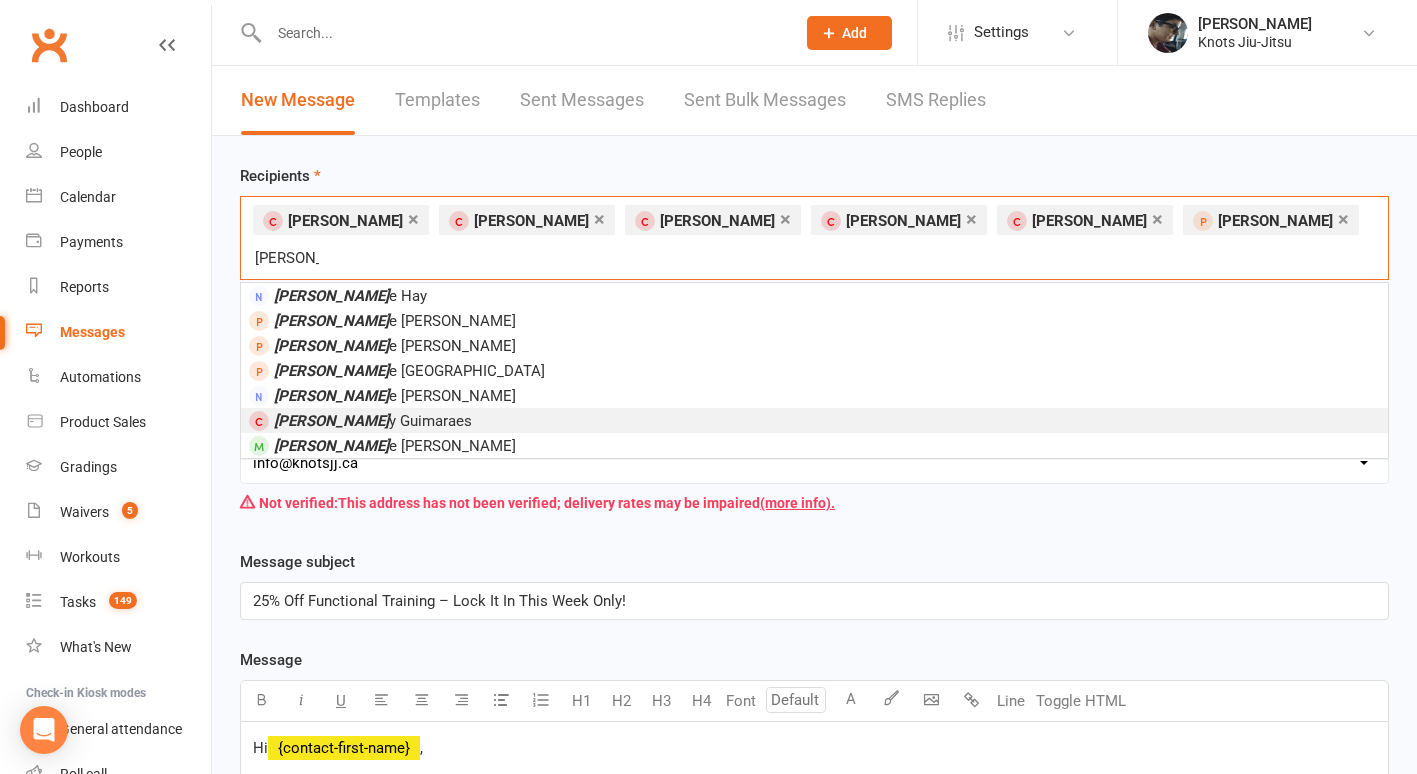 type on "daniell" 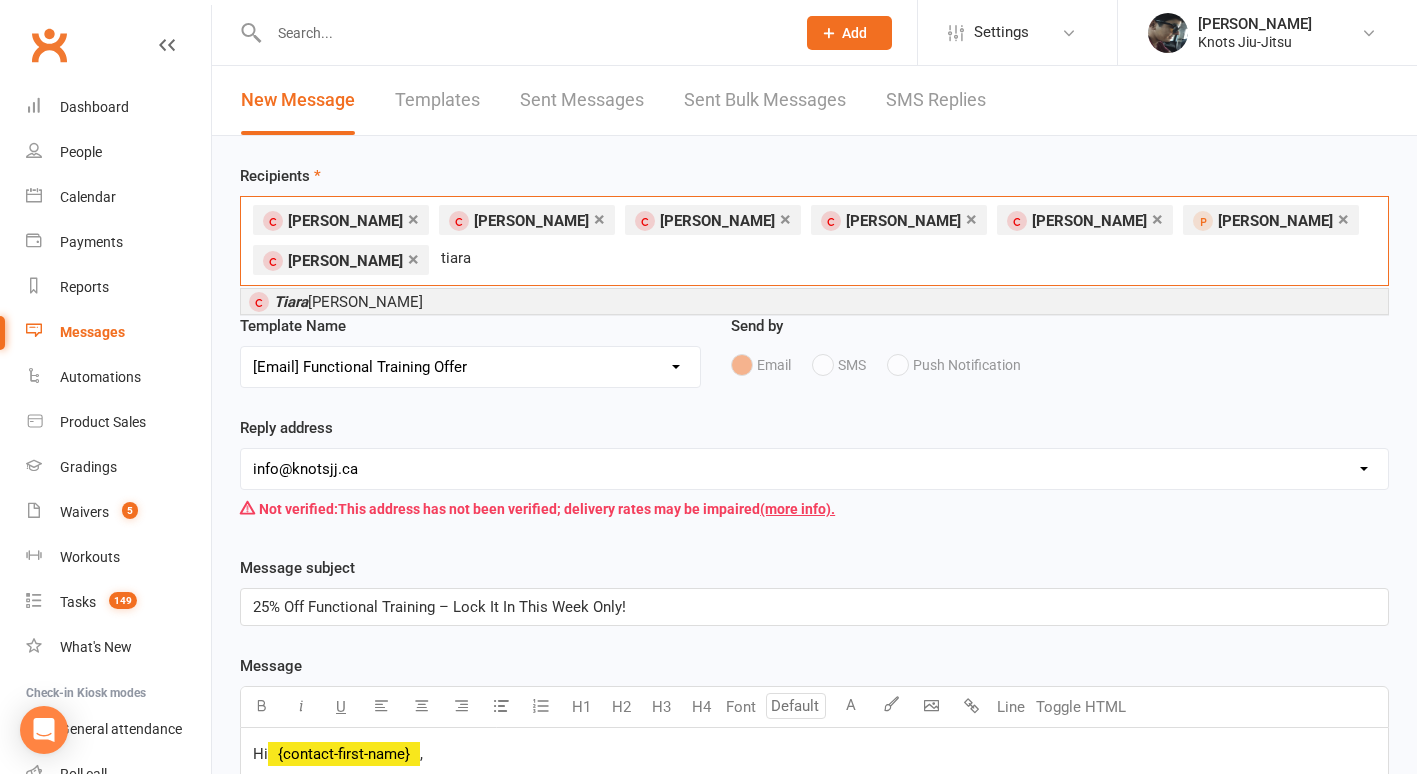 type on "tiara" 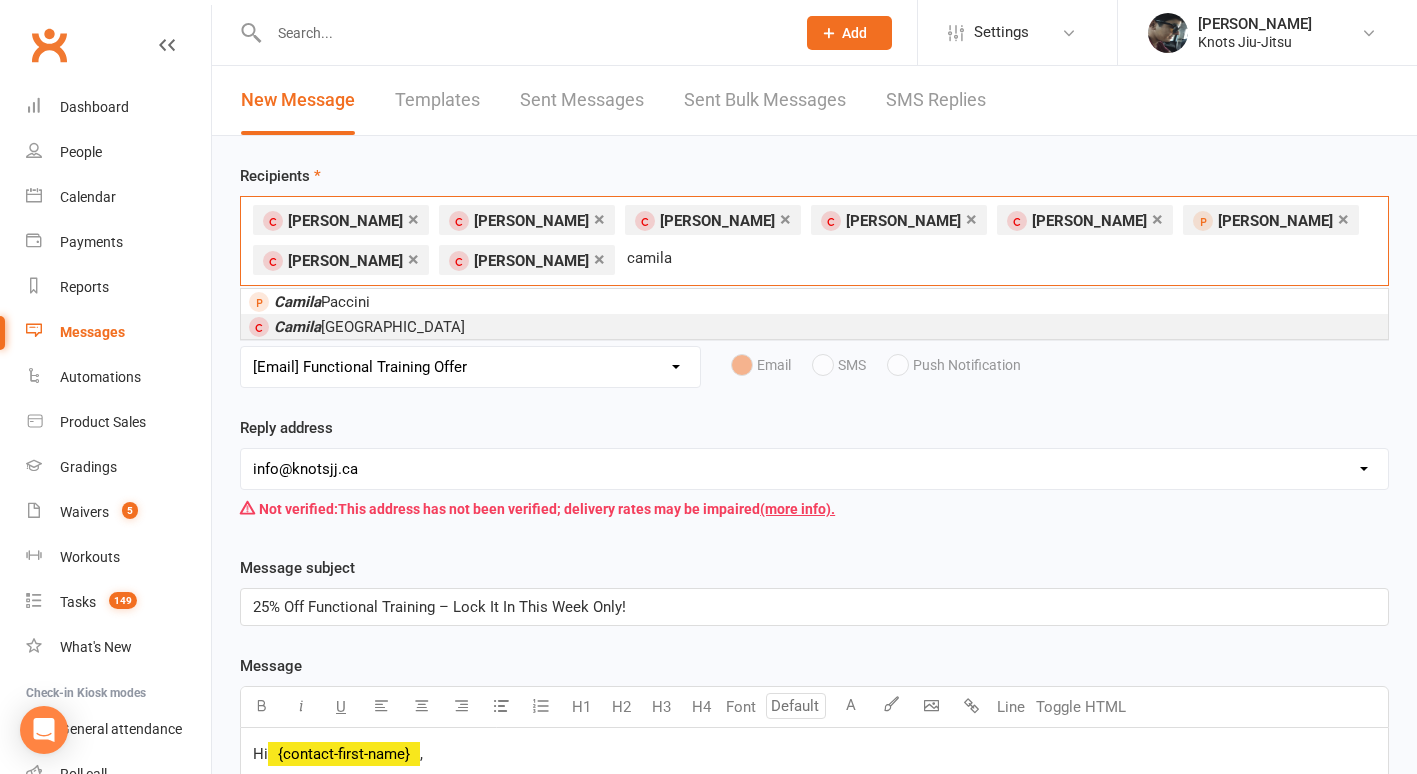 type on "camila" 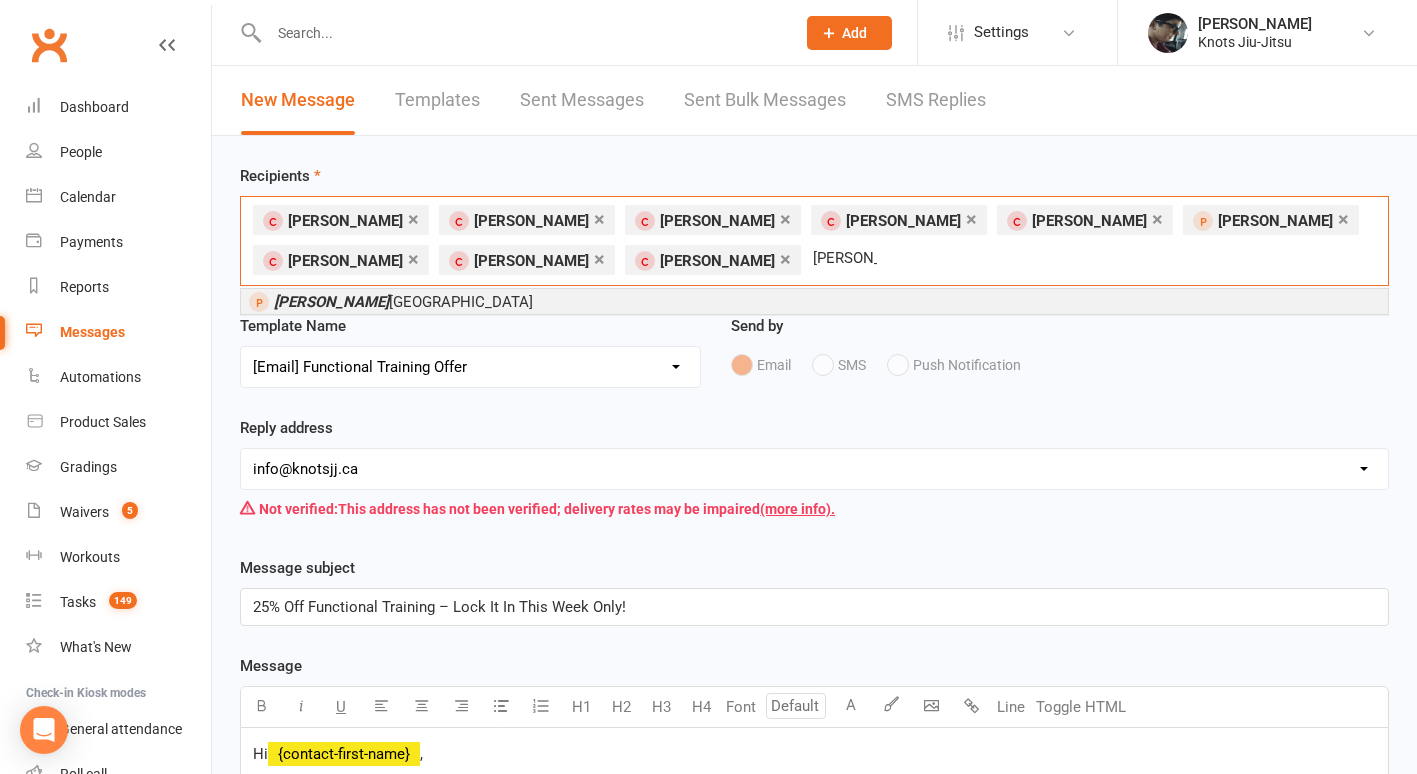 type on "jessika" 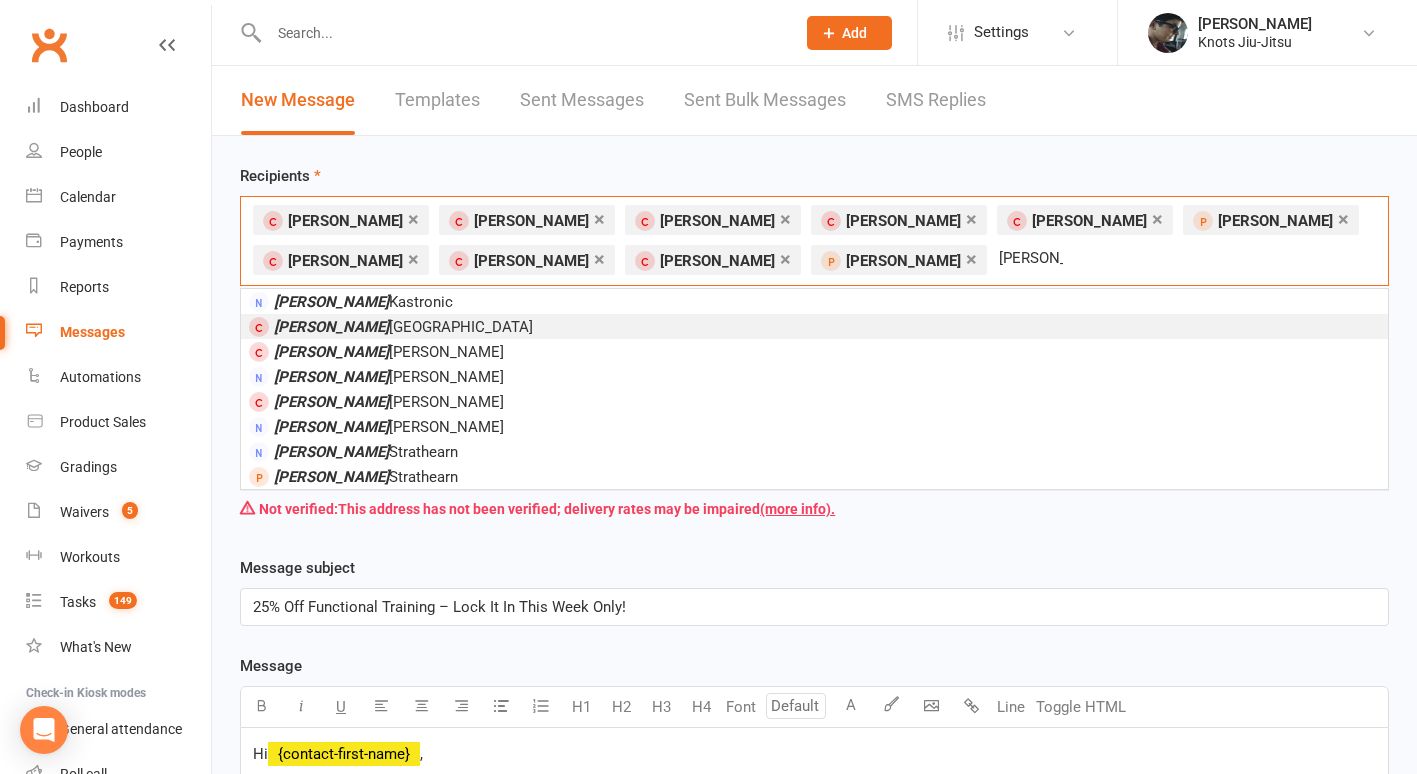 type on "laura" 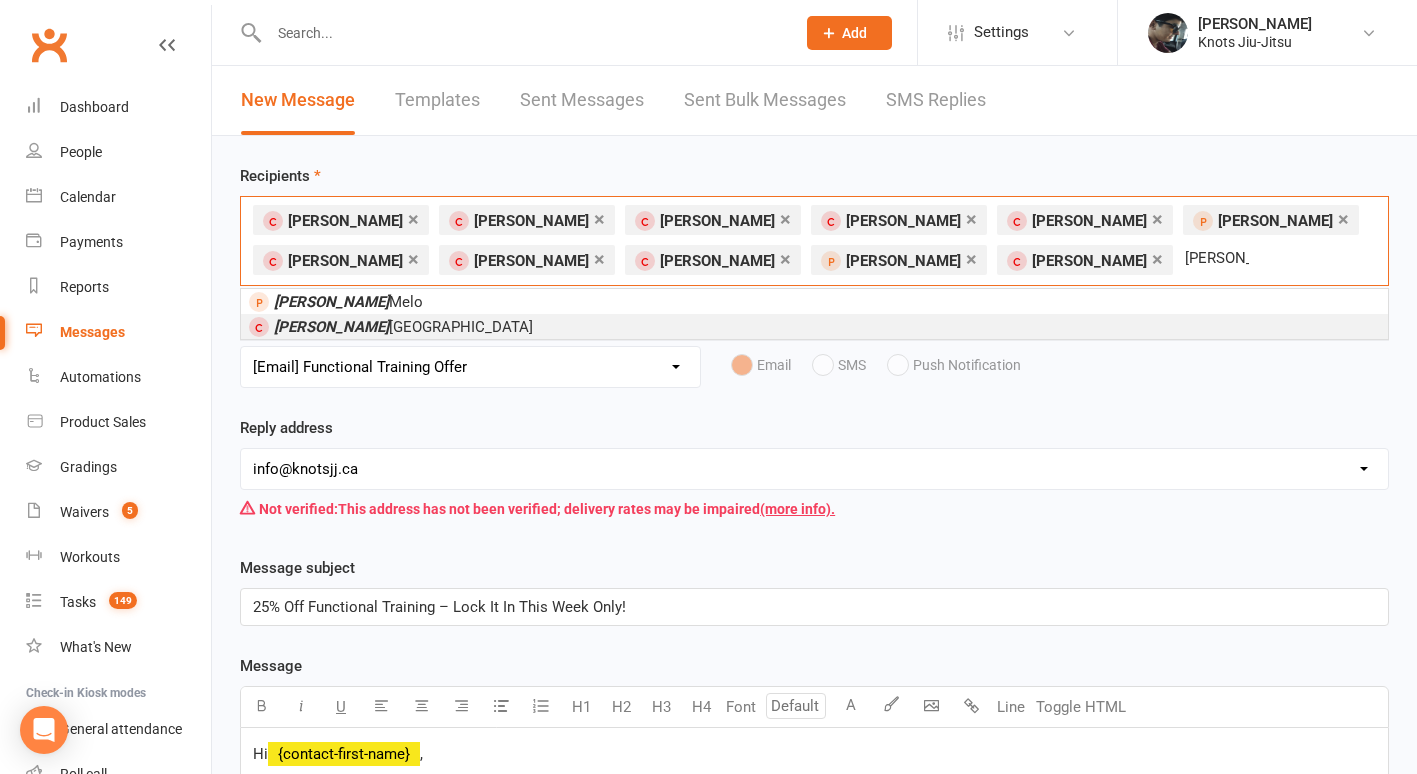type on "paula" 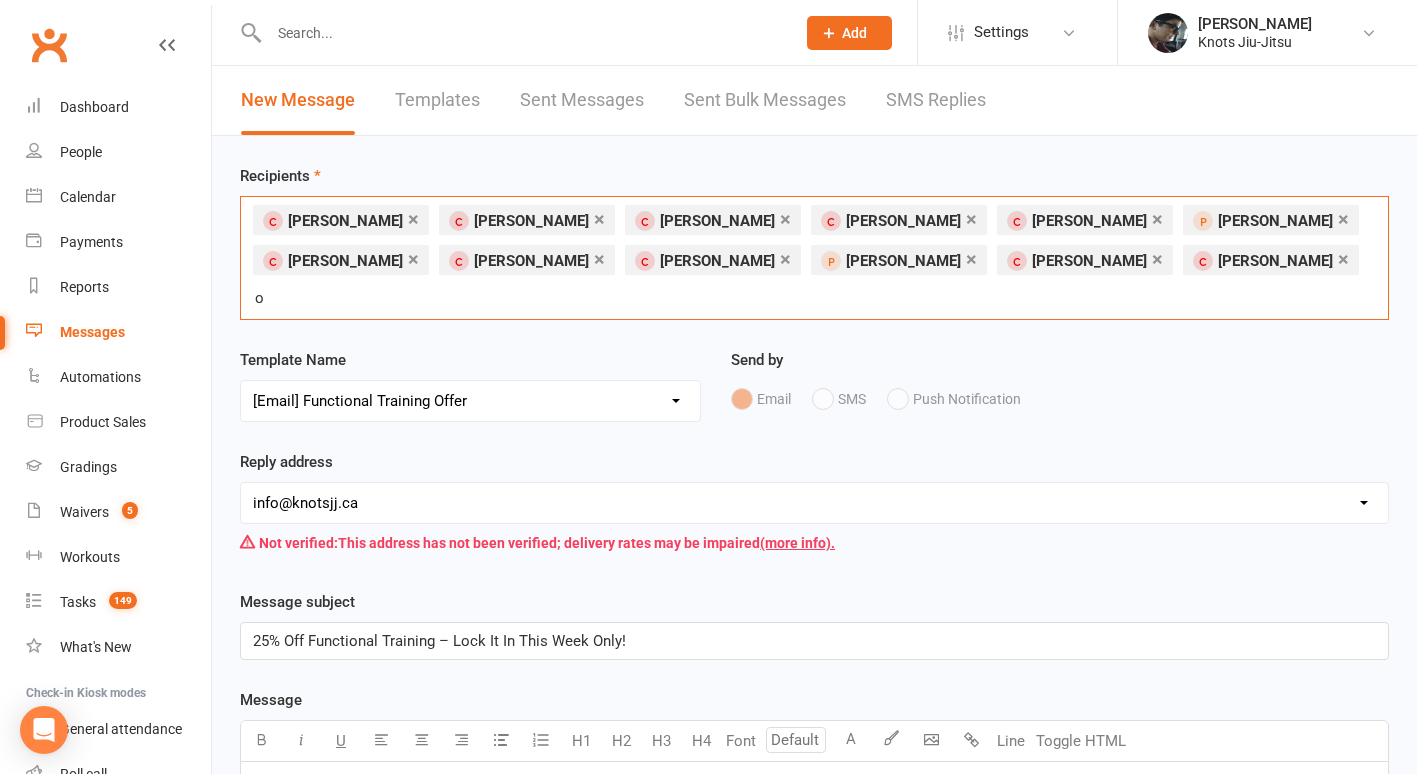 type on "od" 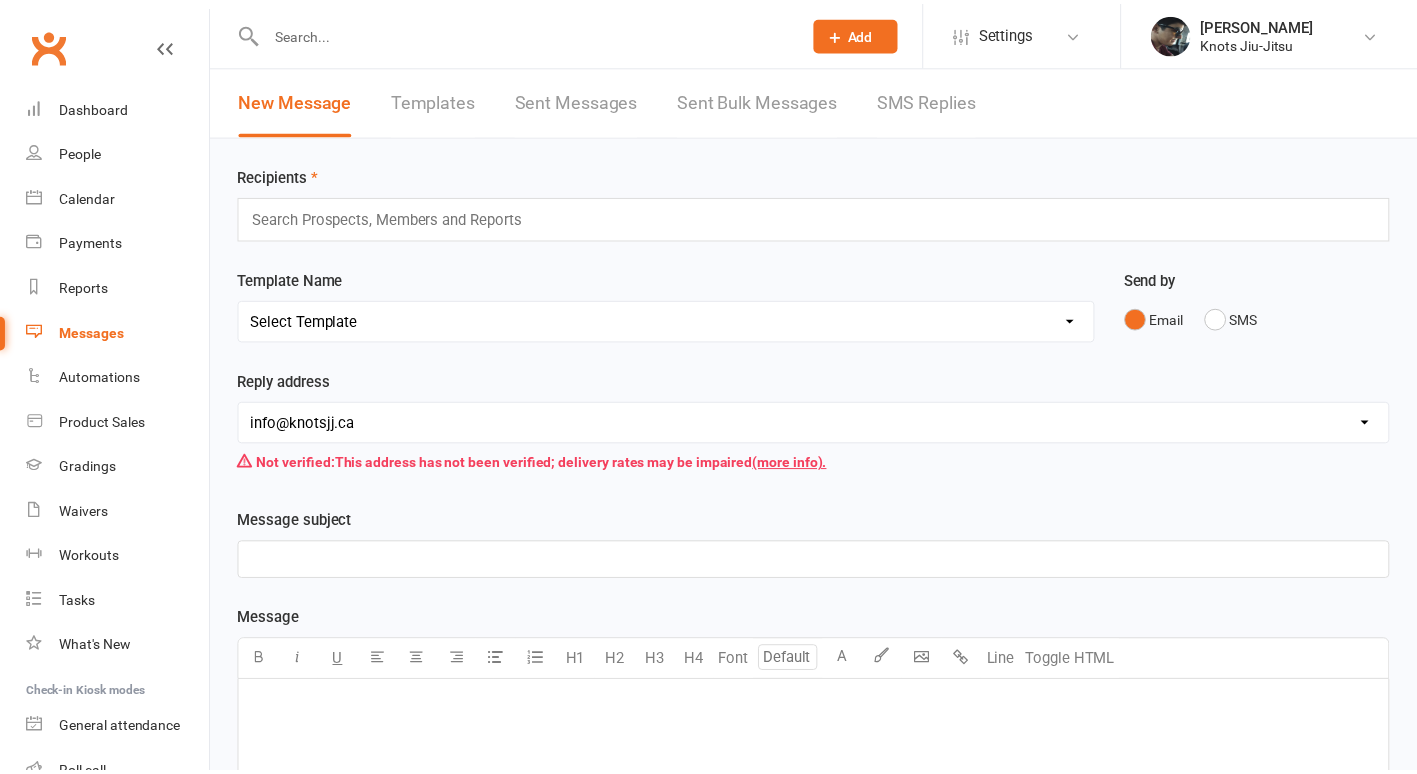 scroll, scrollTop: 0, scrollLeft: 0, axis: both 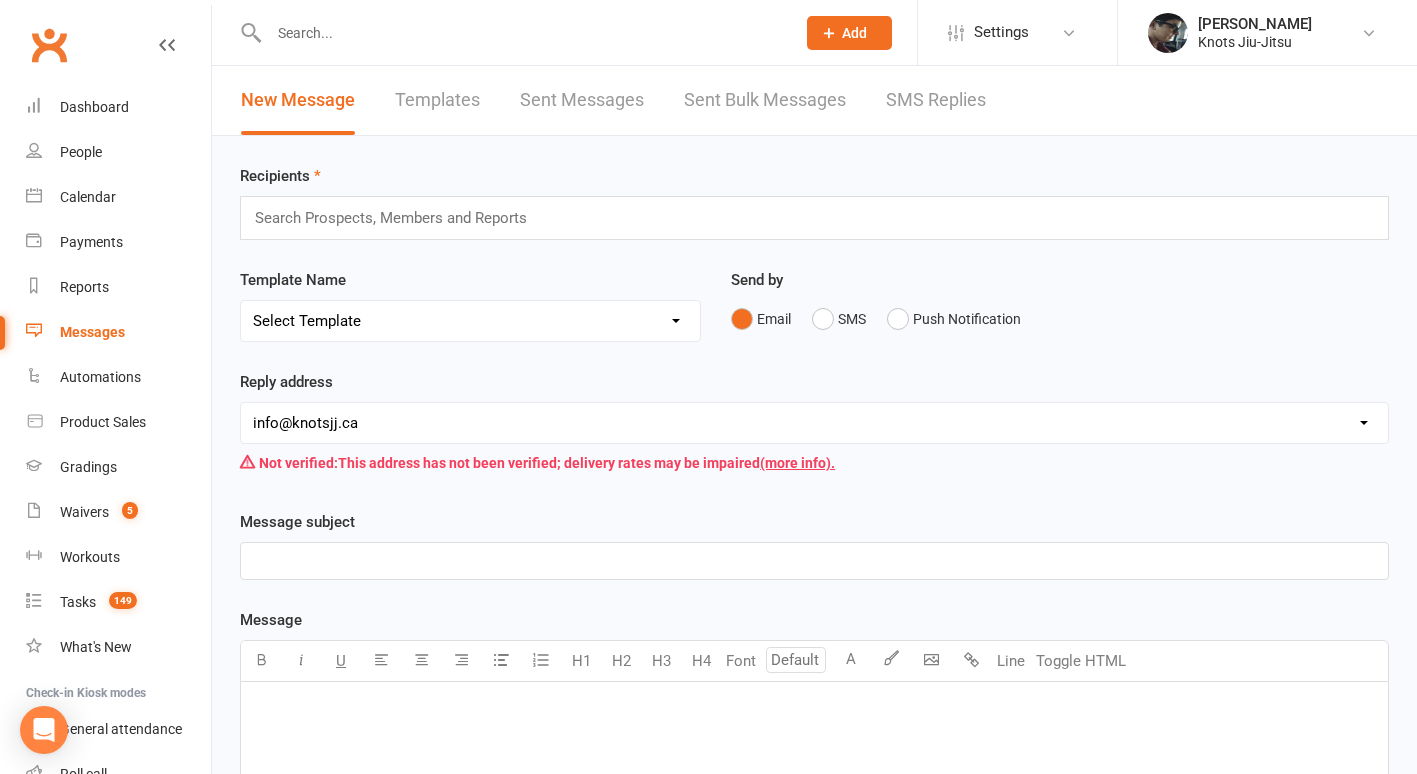 click at bounding box center (399, 218) 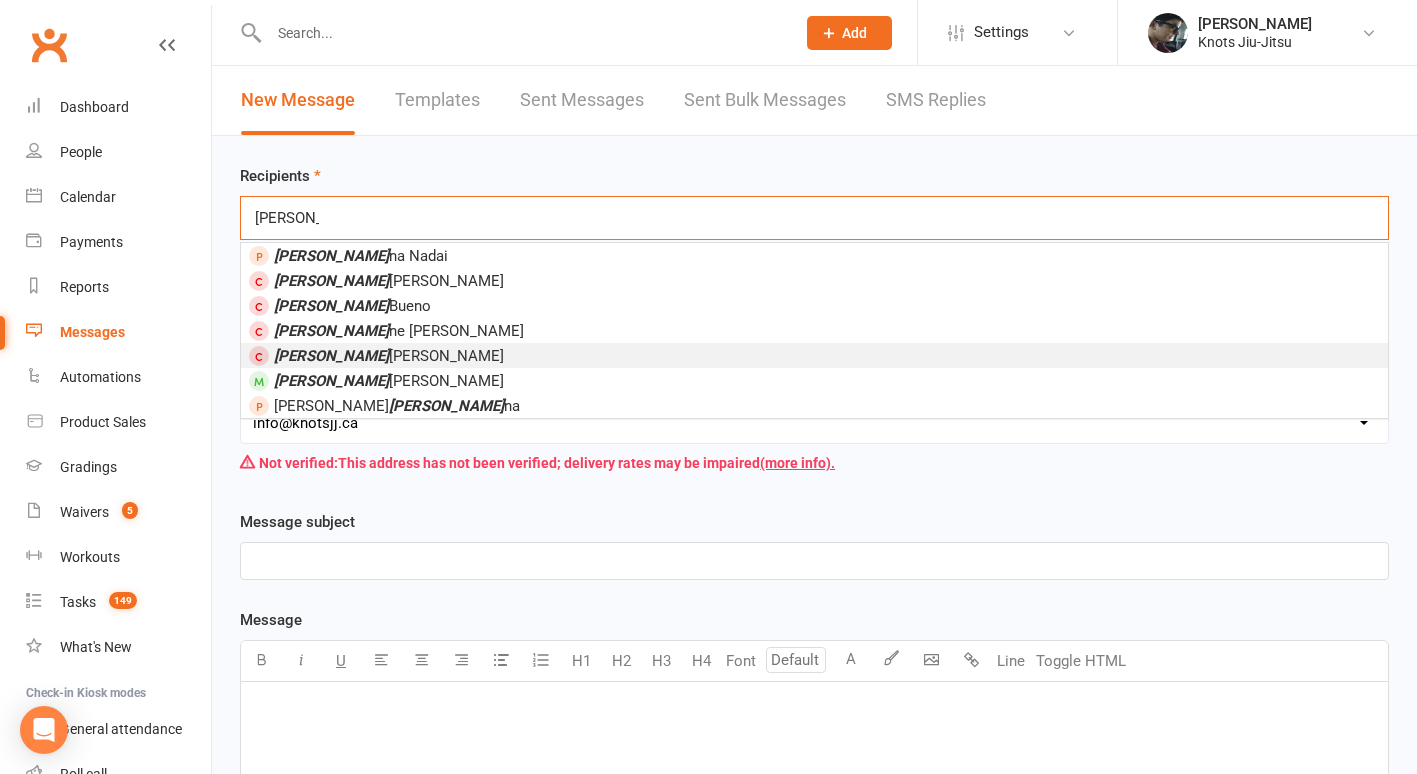 type on "[PERSON_NAME]" 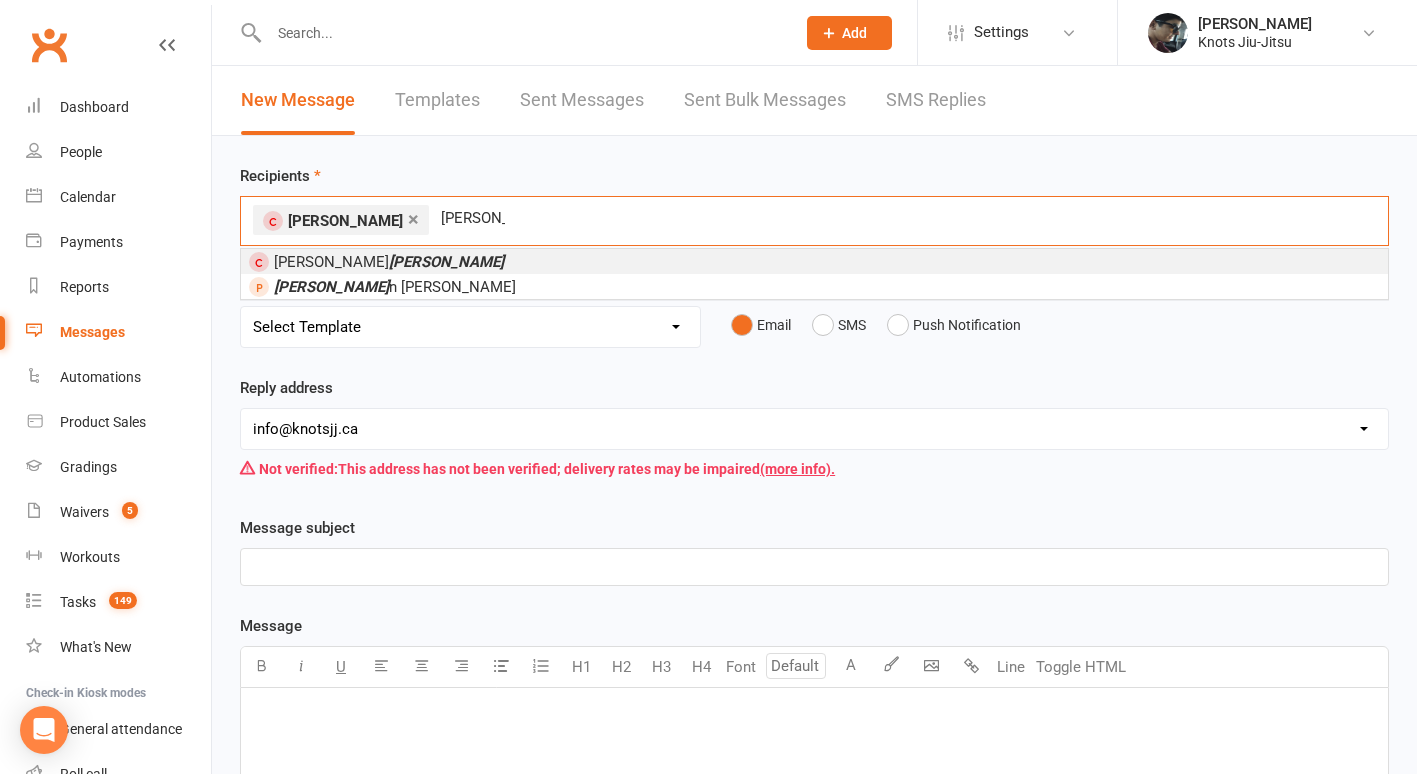 type on "[PERSON_NAME]" 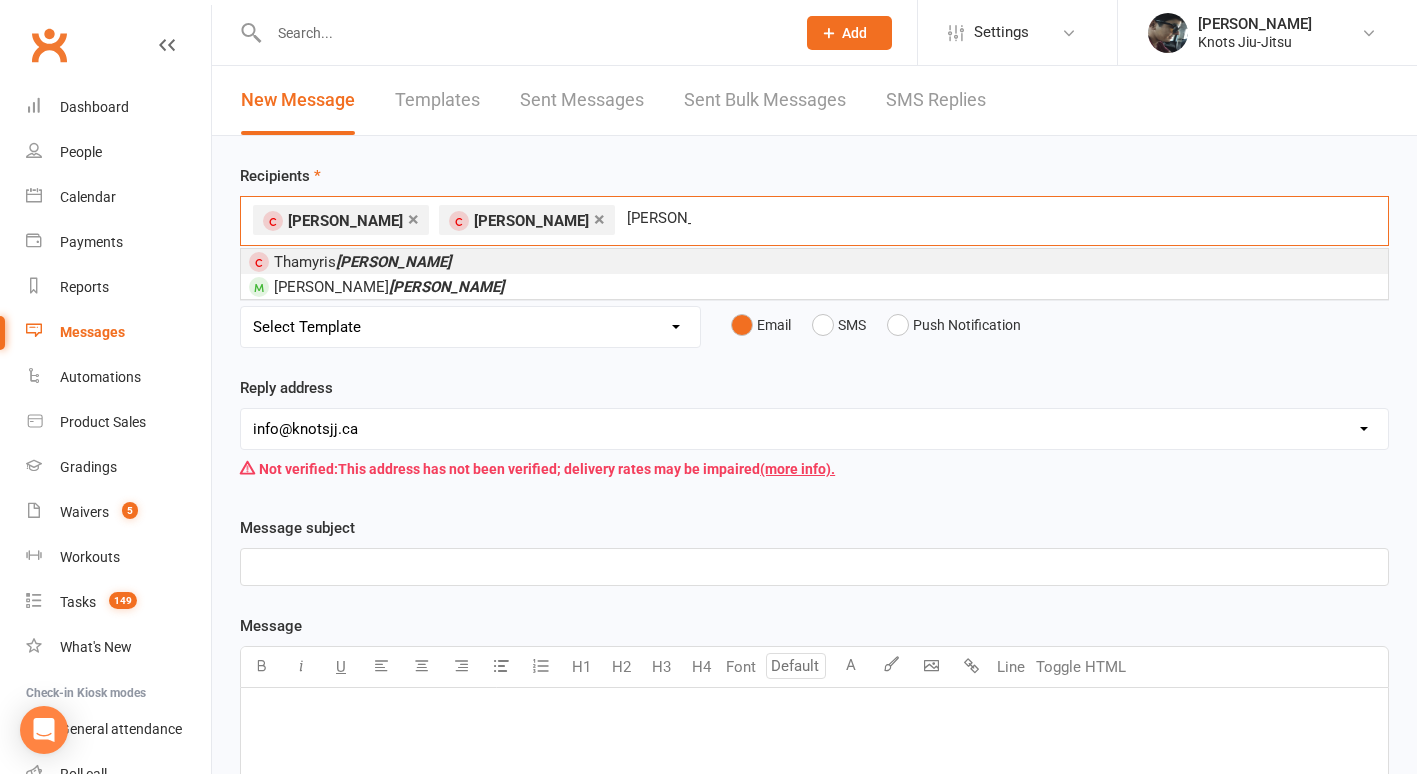 type on "[PERSON_NAME]" 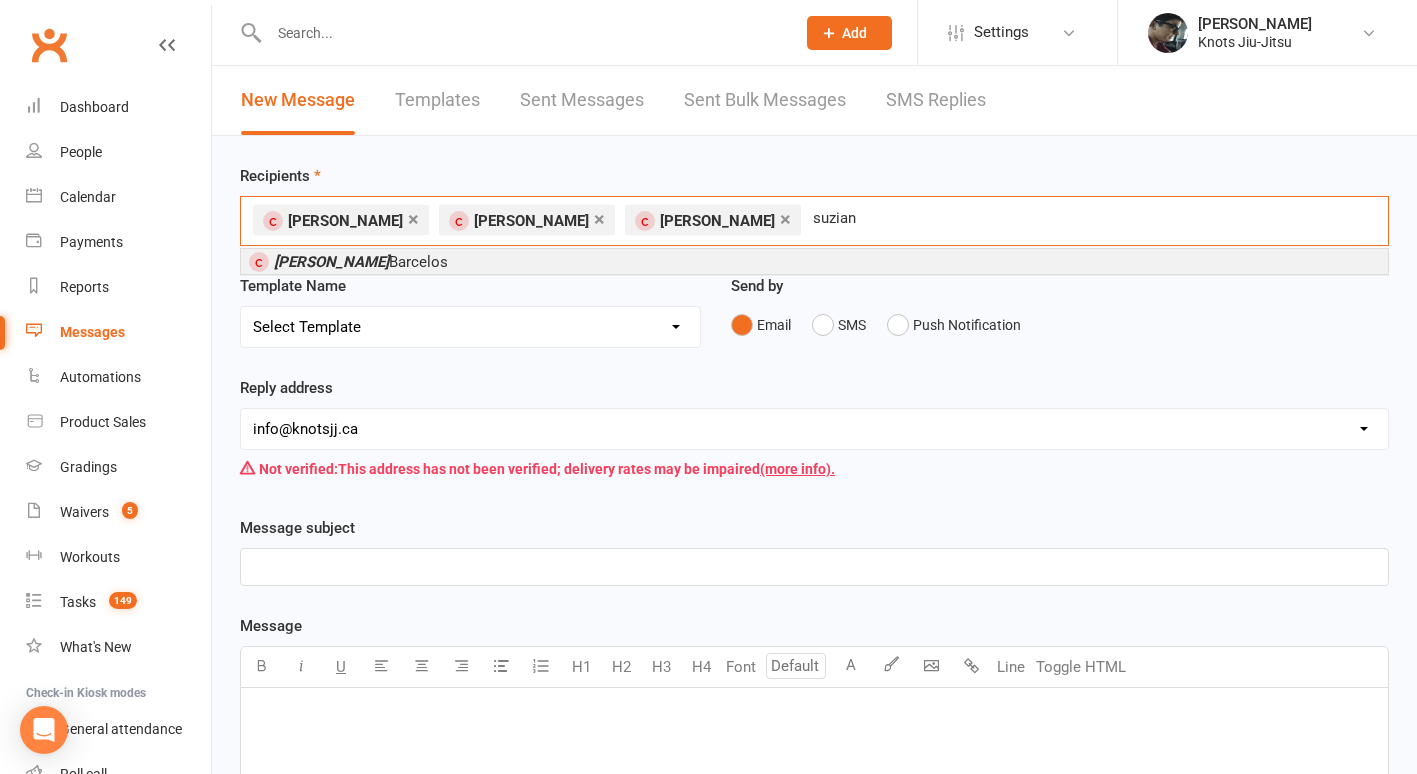 type on "suzian" 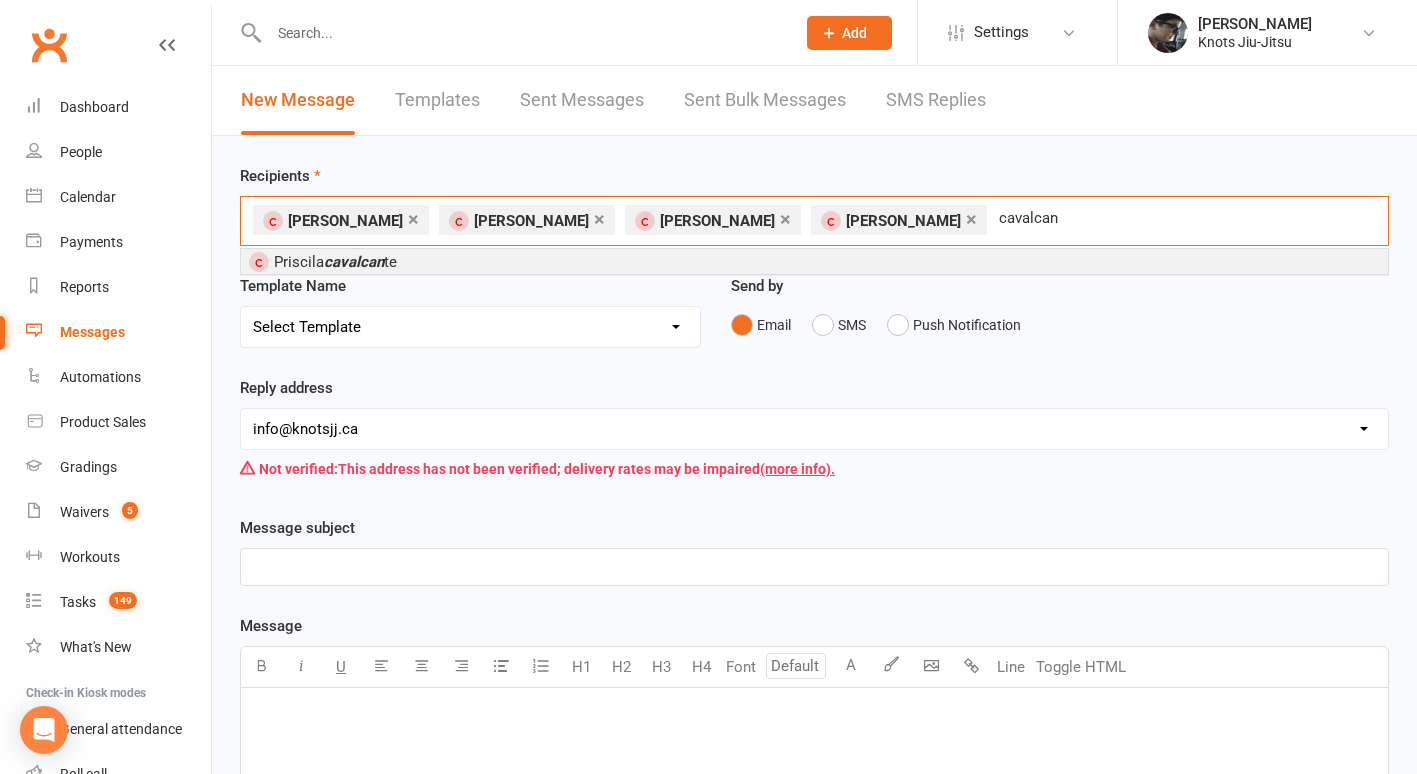 type on "cavalcan" 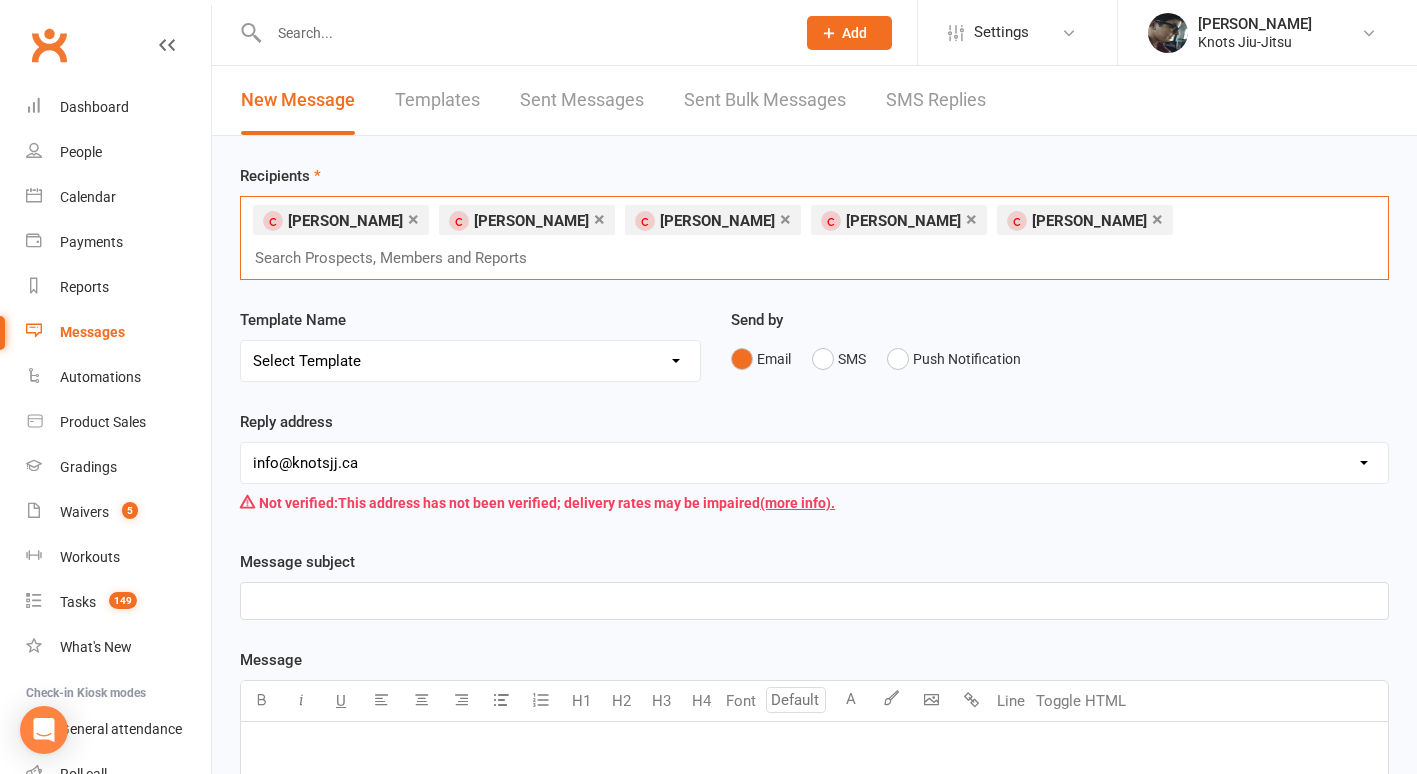 type on "f" 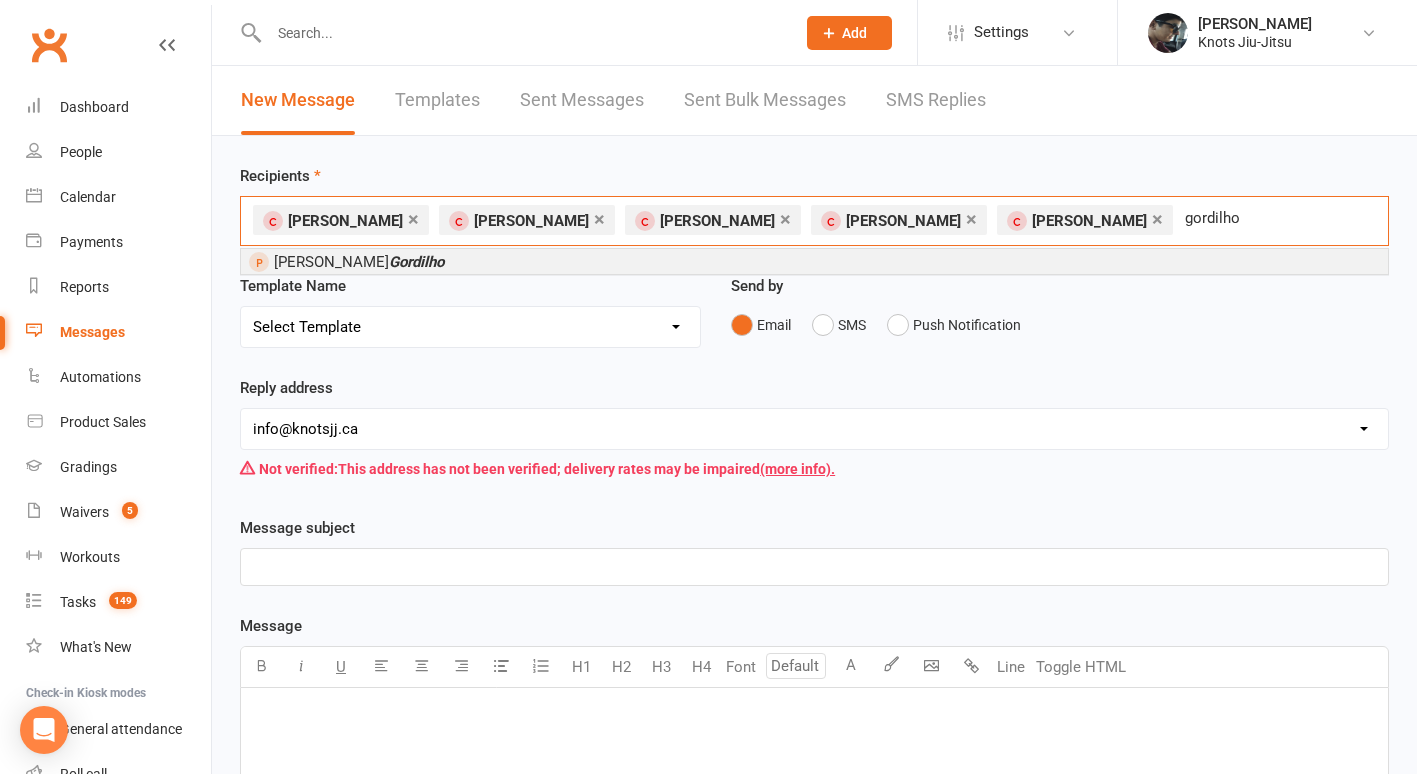 type on "gordilho" 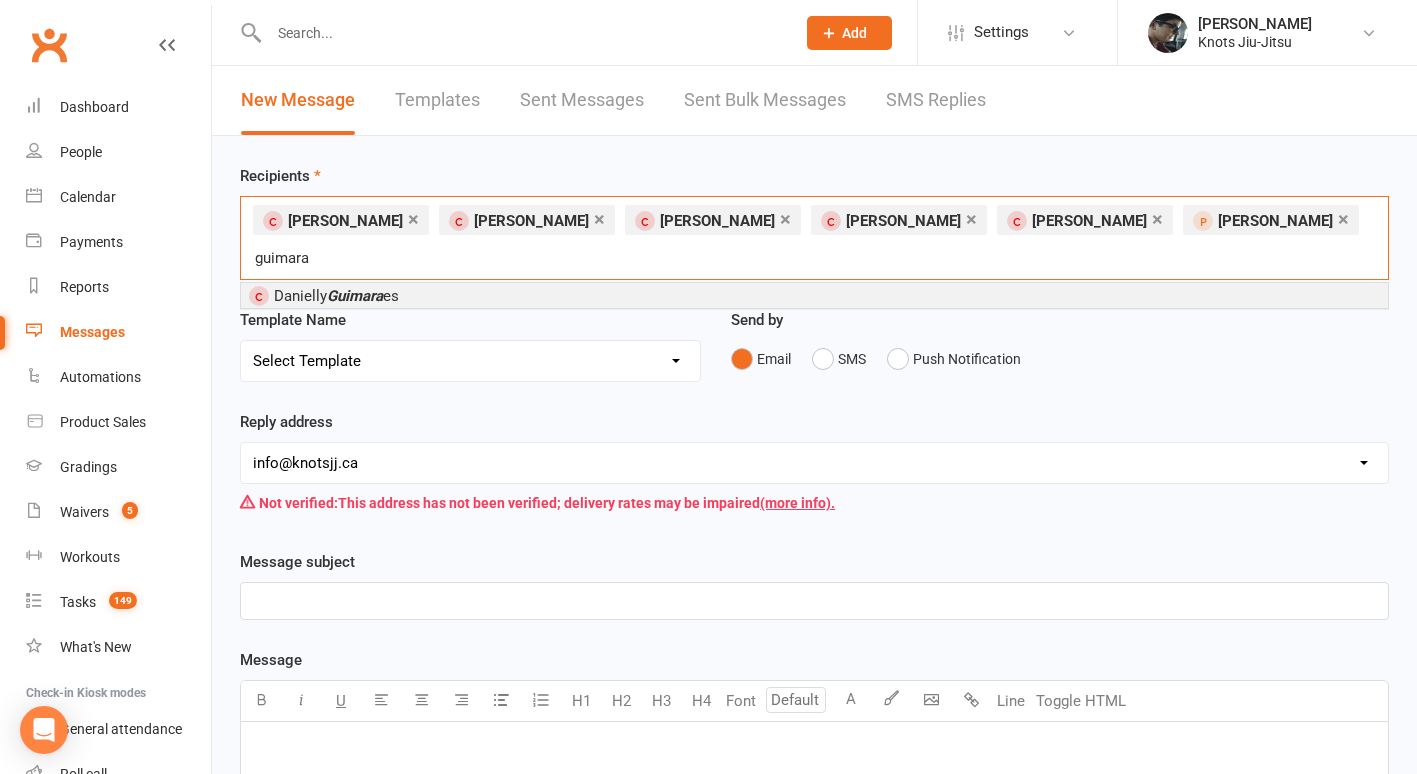 type on "guimara" 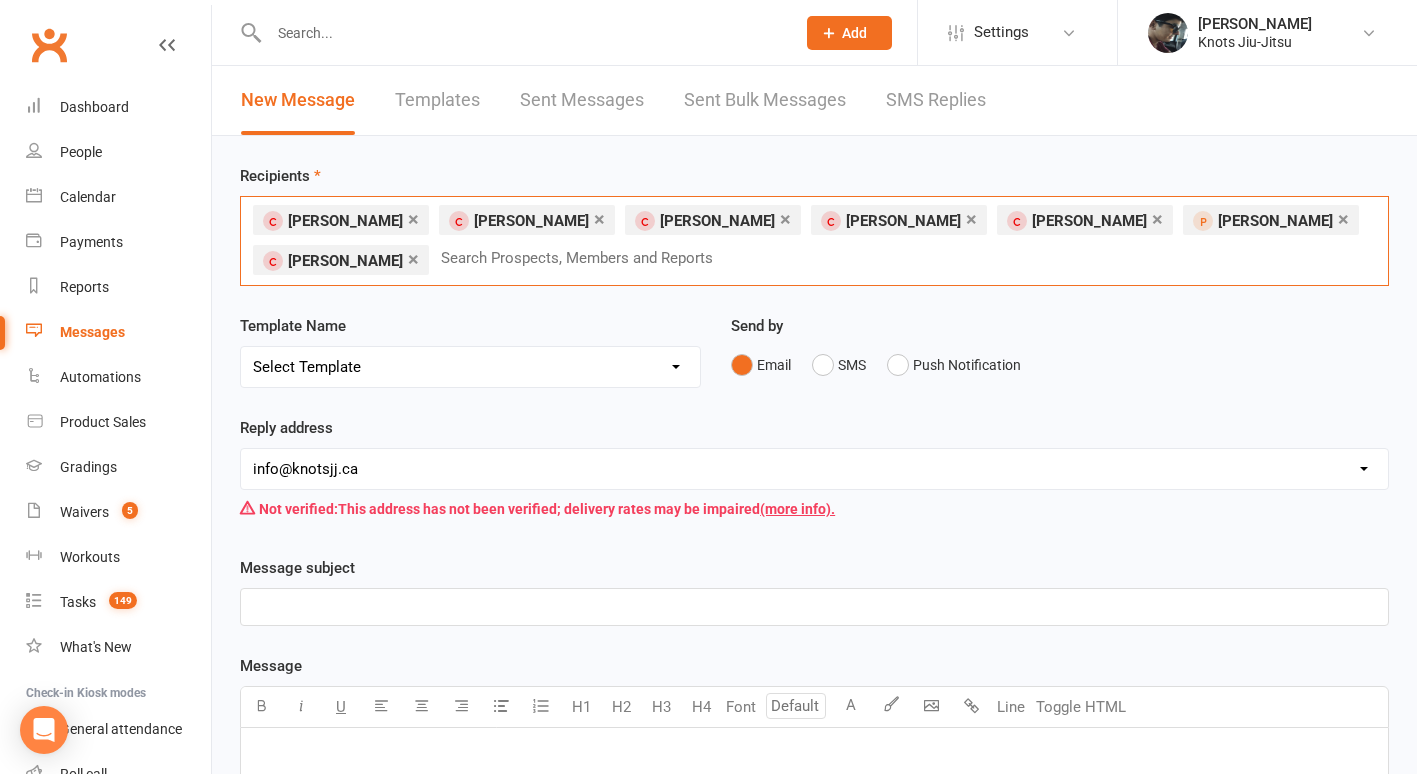 type on "j" 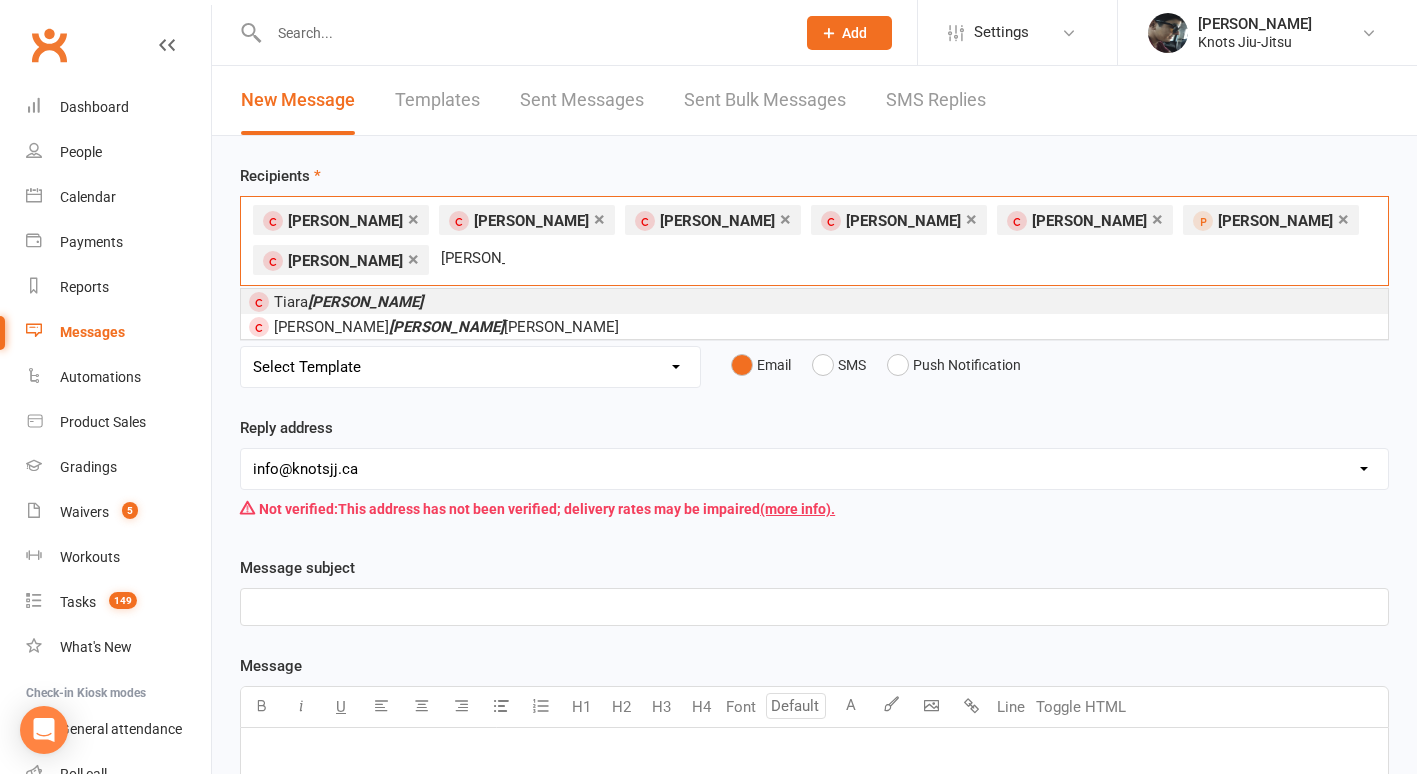 type on "[PERSON_NAME]" 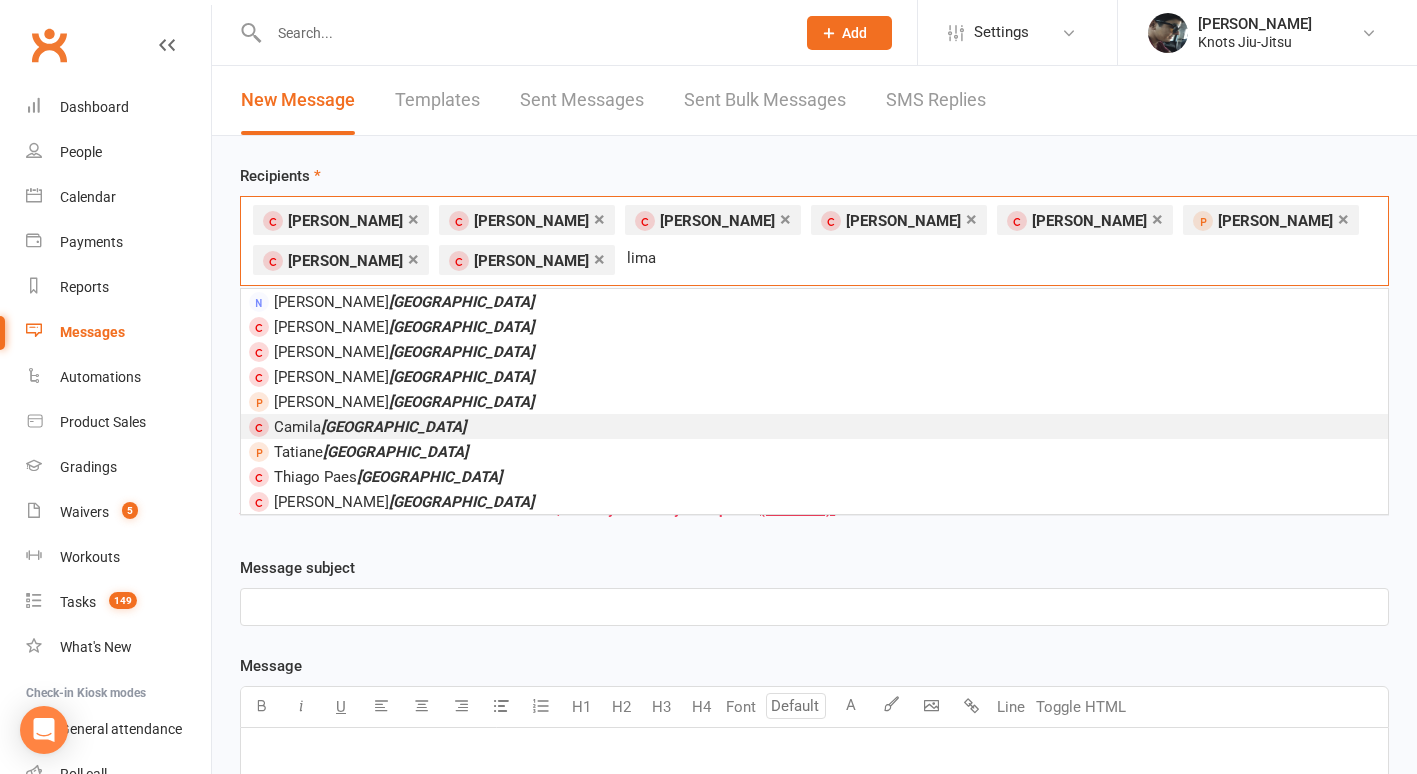 type on "lima" 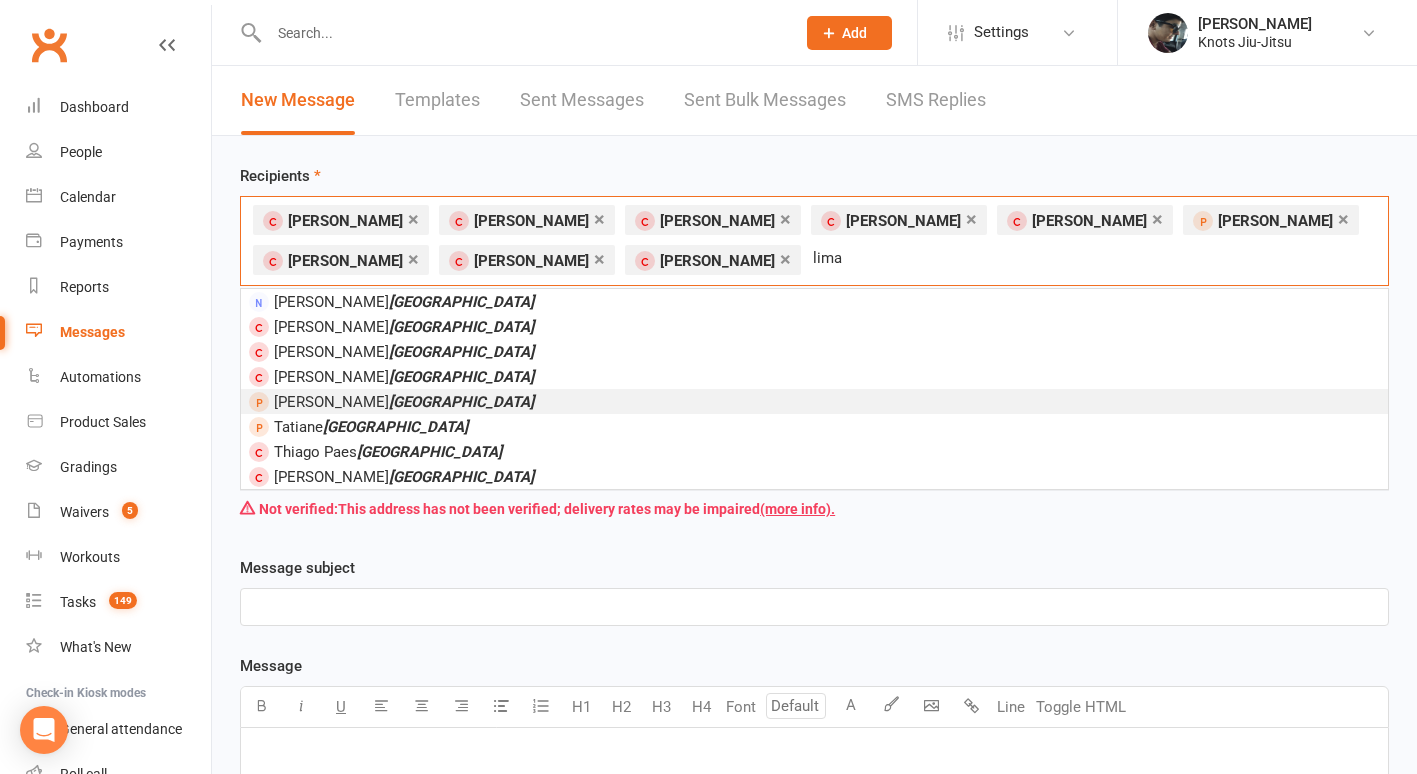 type on "lima" 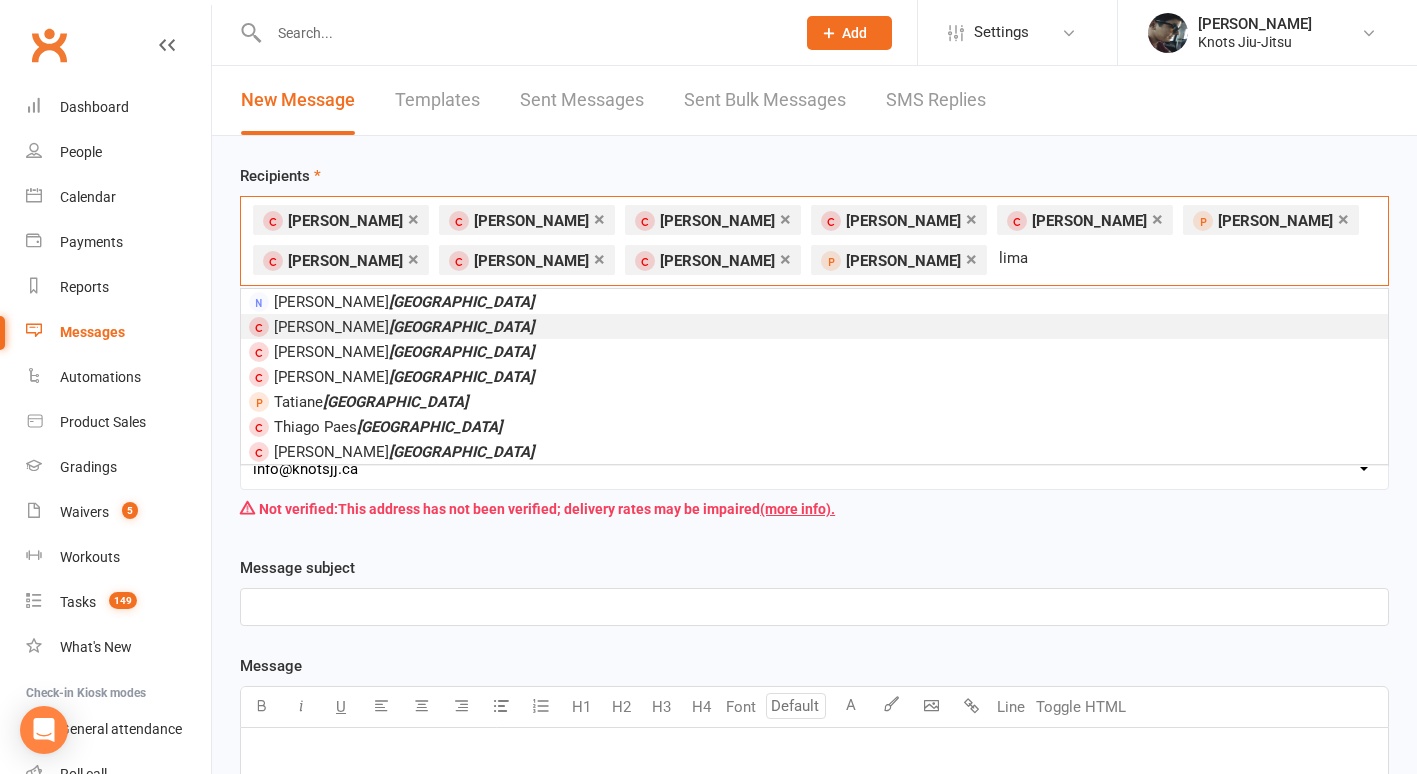 type on "lima" 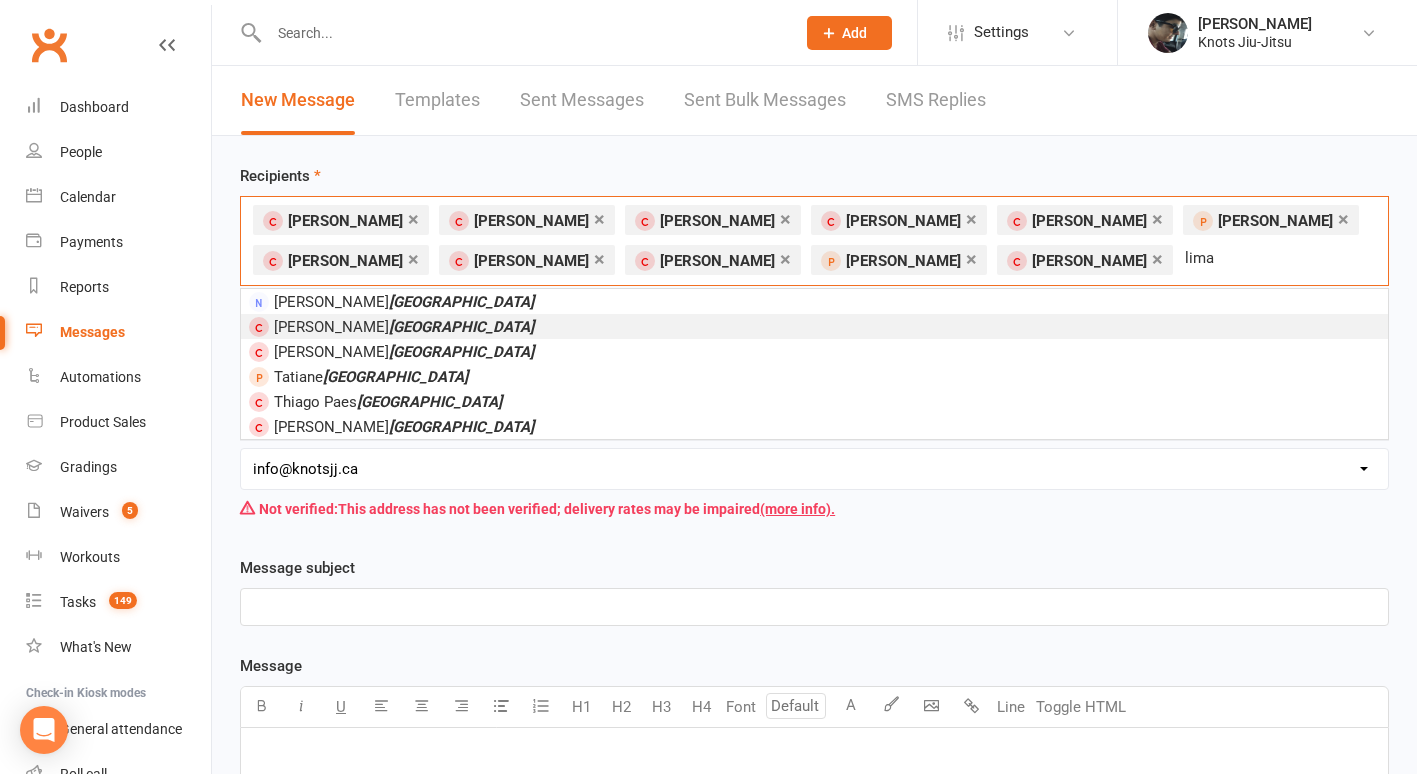 type on "lima" 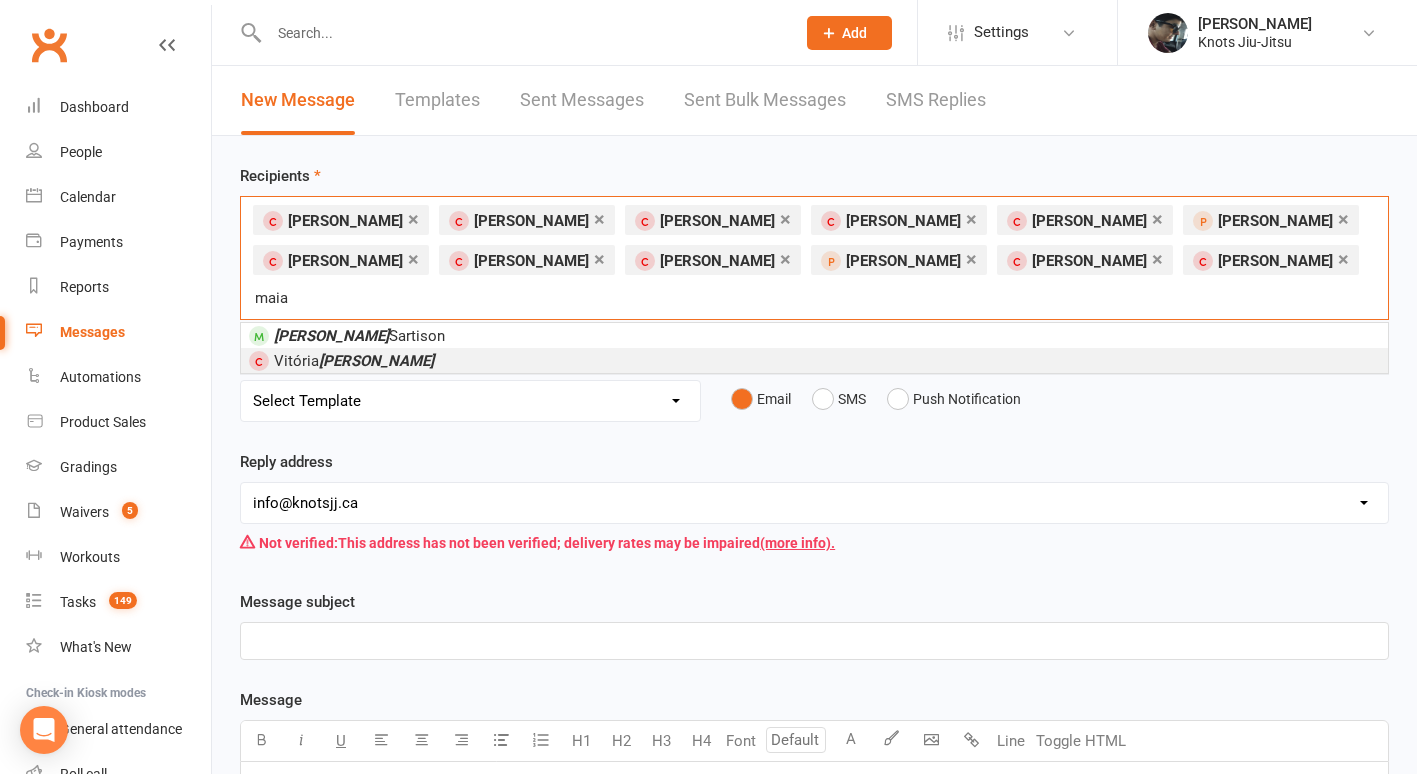 type on "maia" 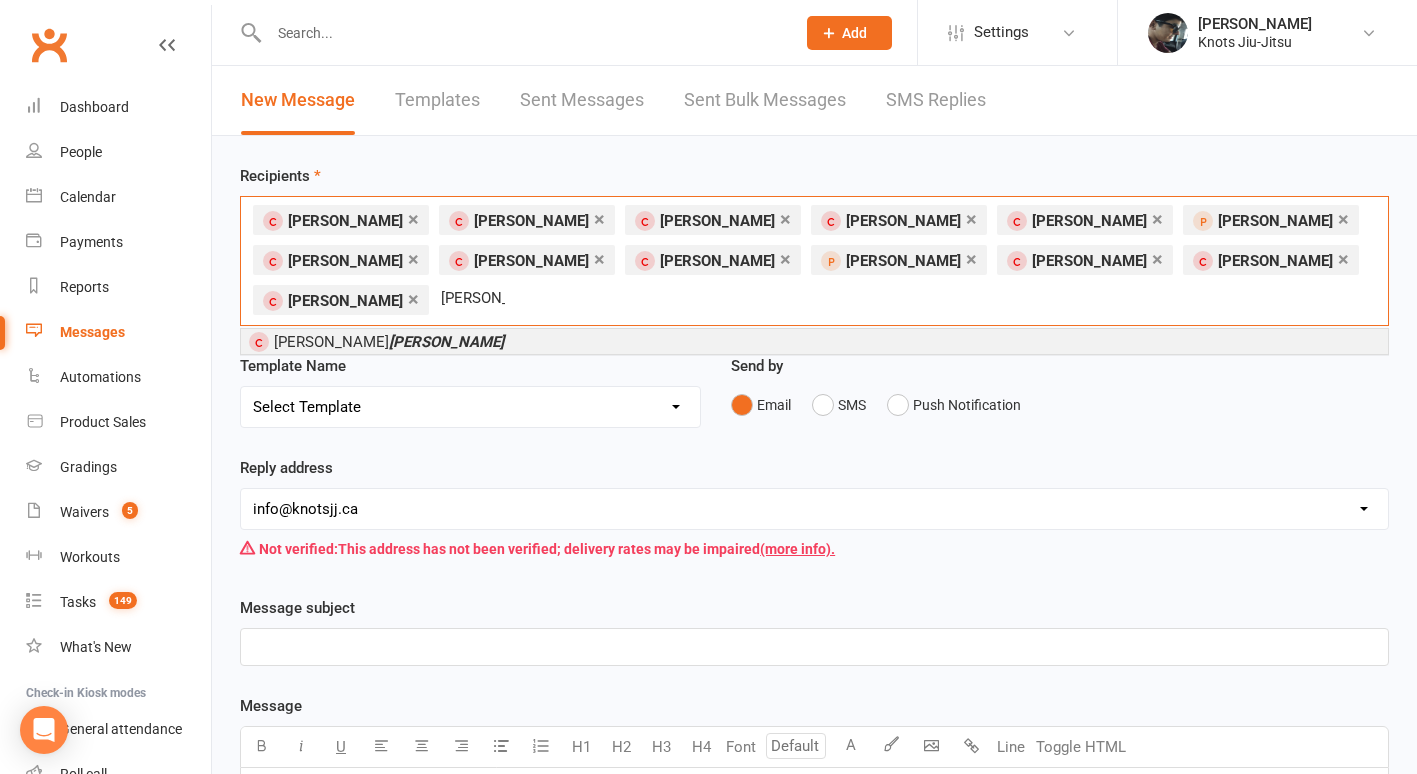 type on "[PERSON_NAME]" 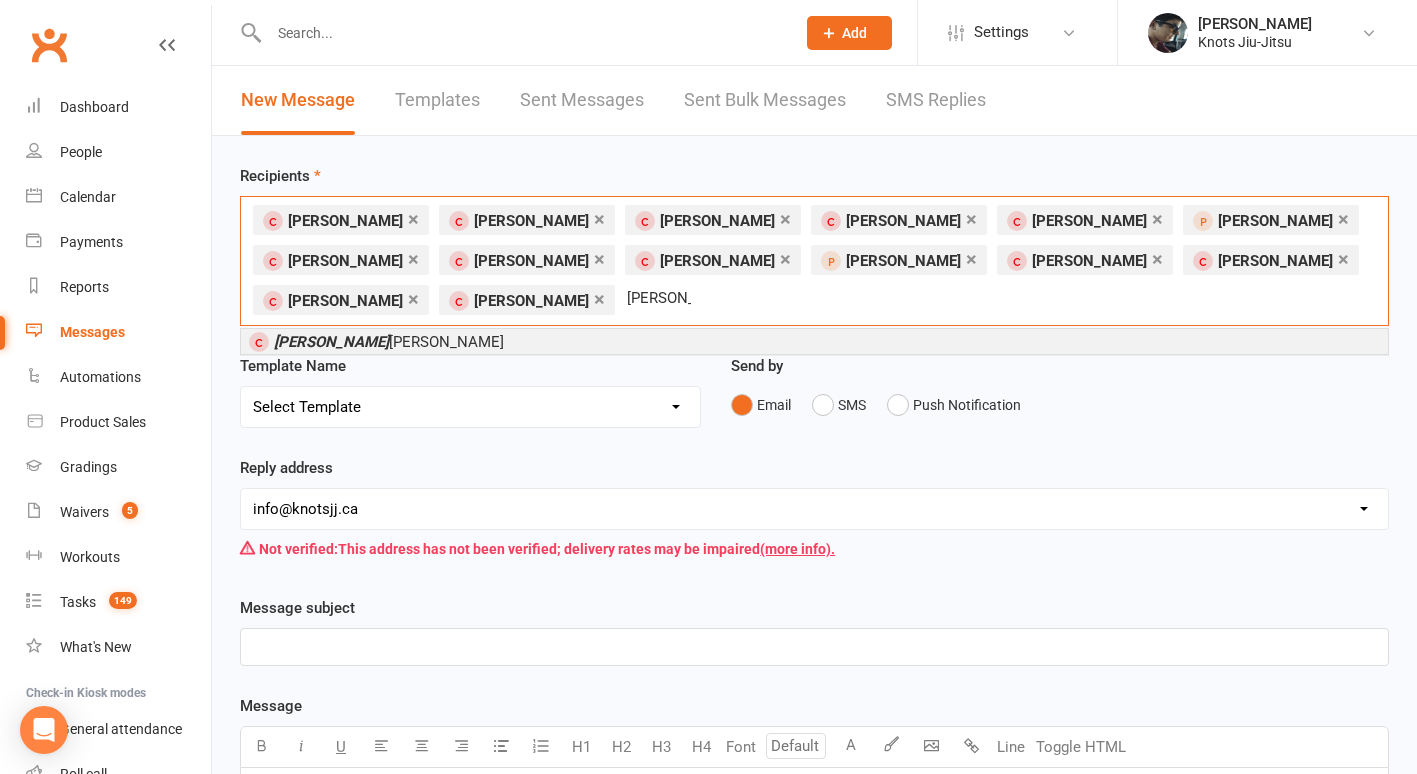type on "[PERSON_NAME]" 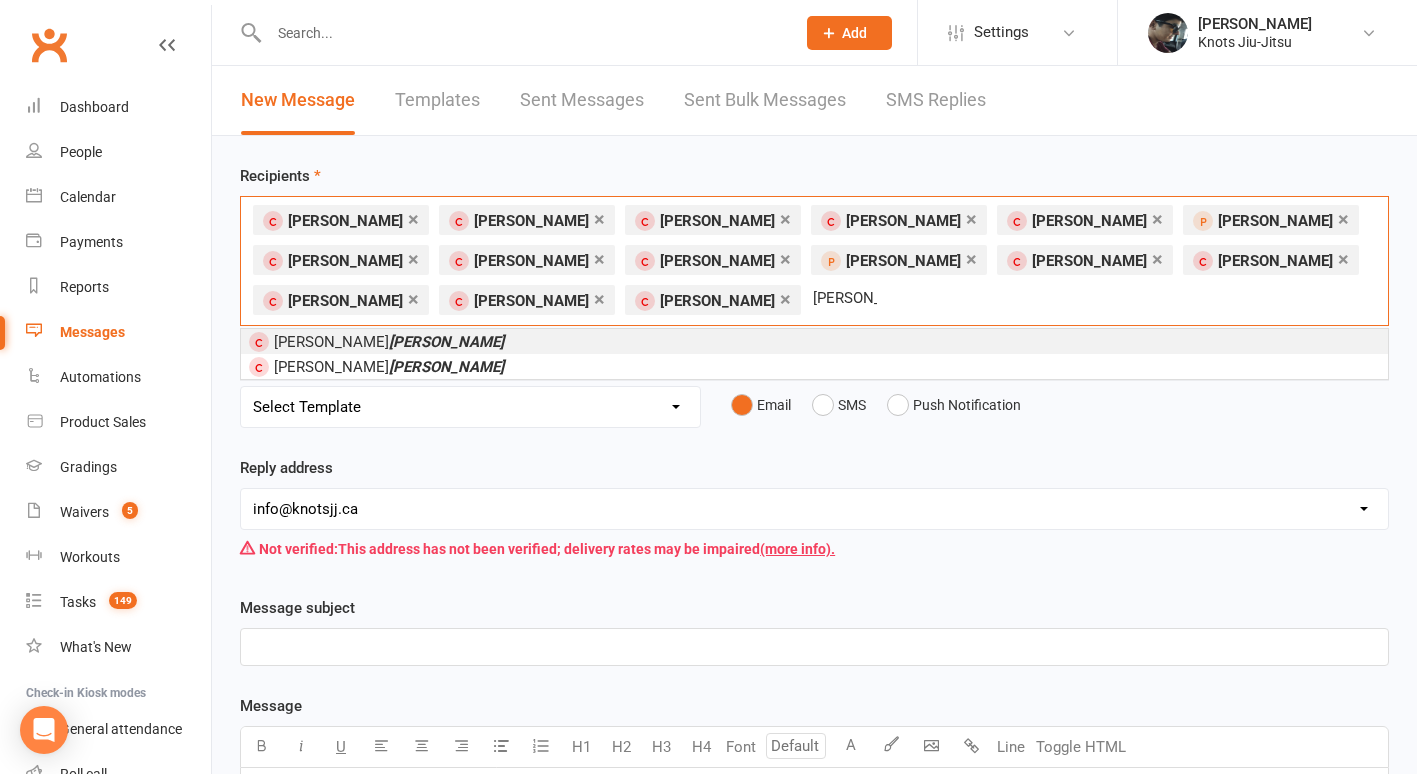 type on "[PERSON_NAME]" 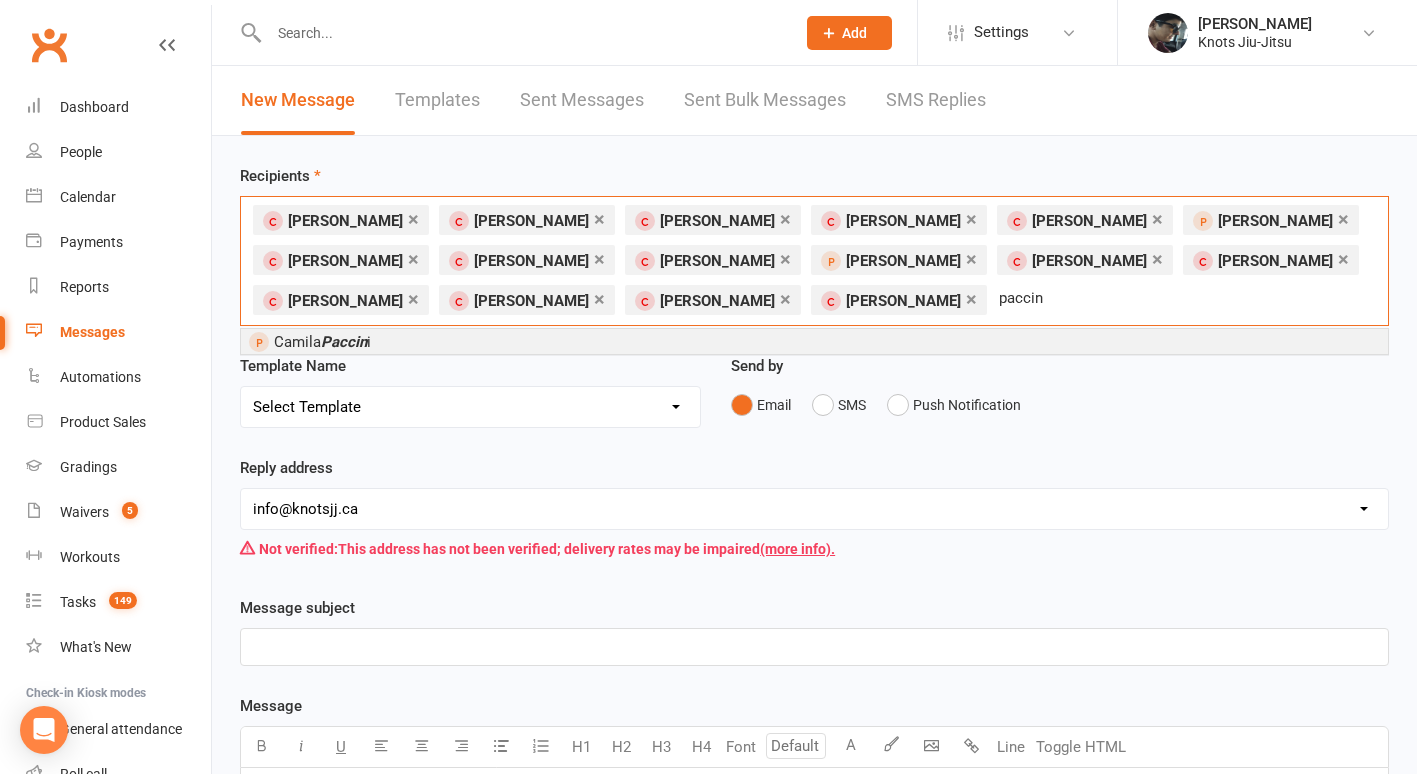 type on "paccin" 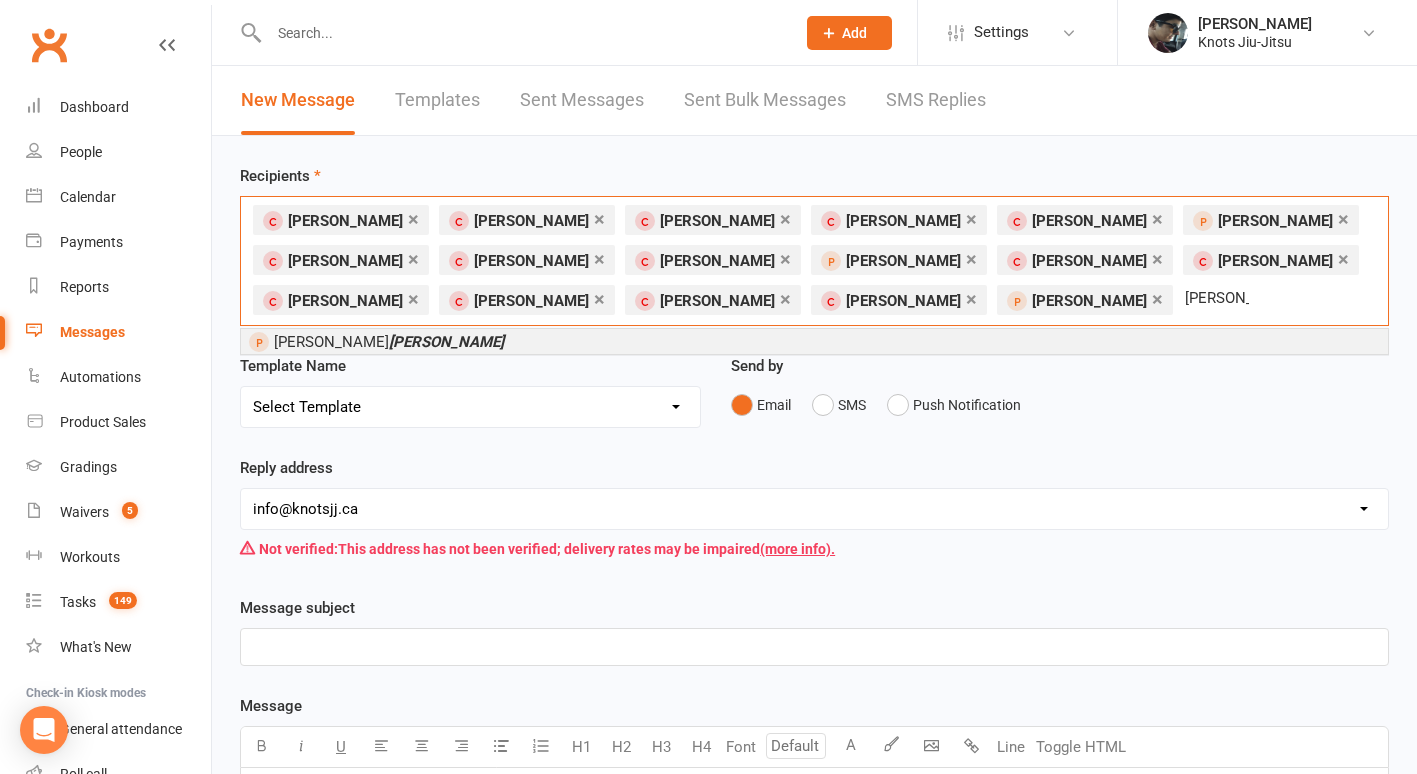 type on "[PERSON_NAME]" 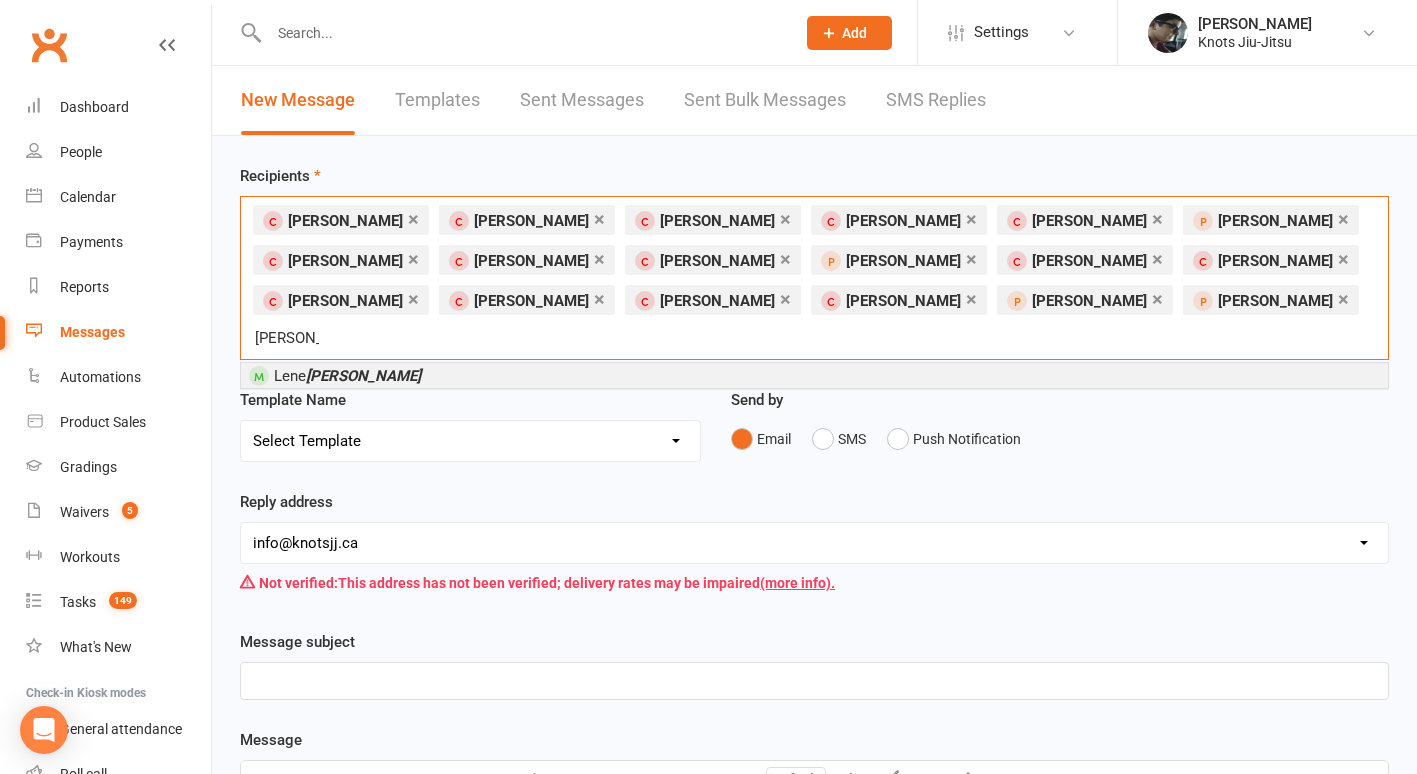 type on "[PERSON_NAME]" 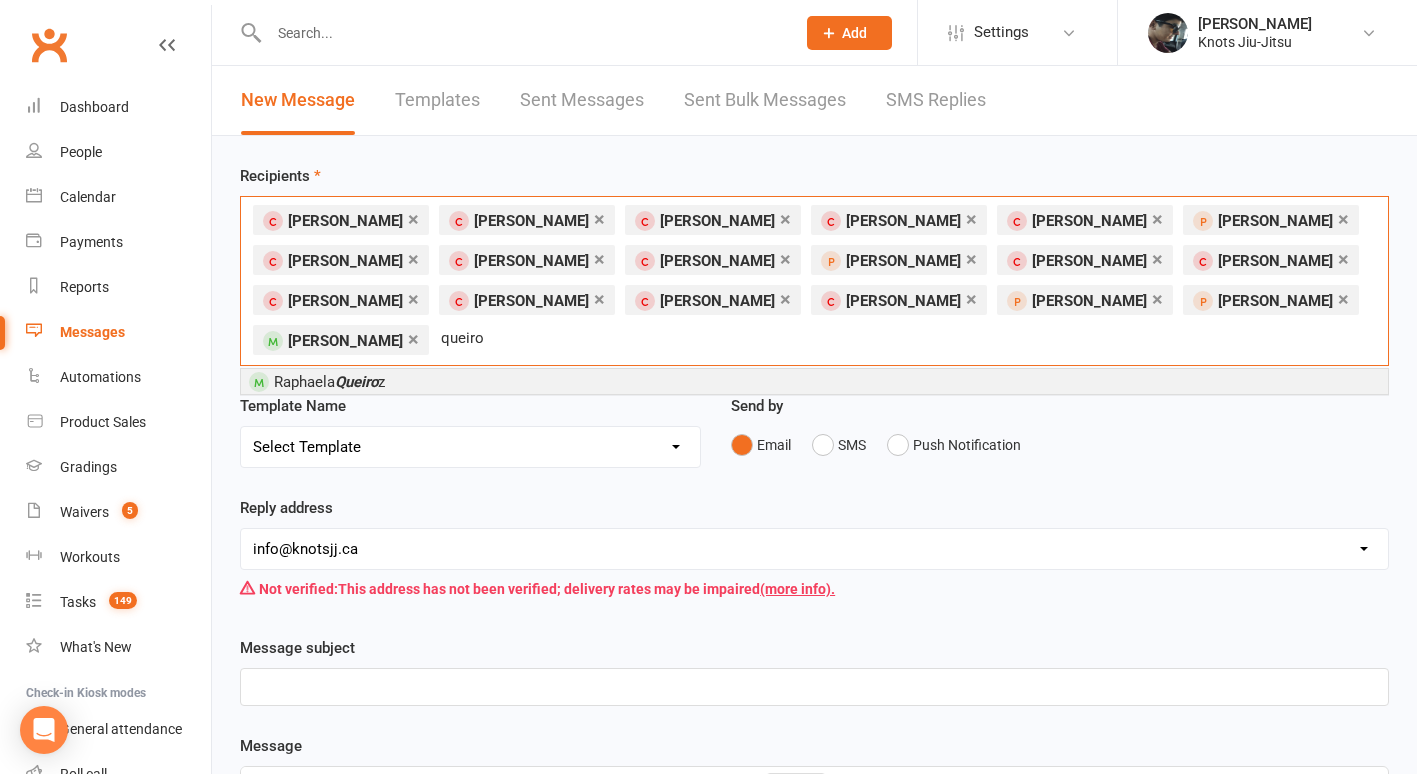 type on "queiro" 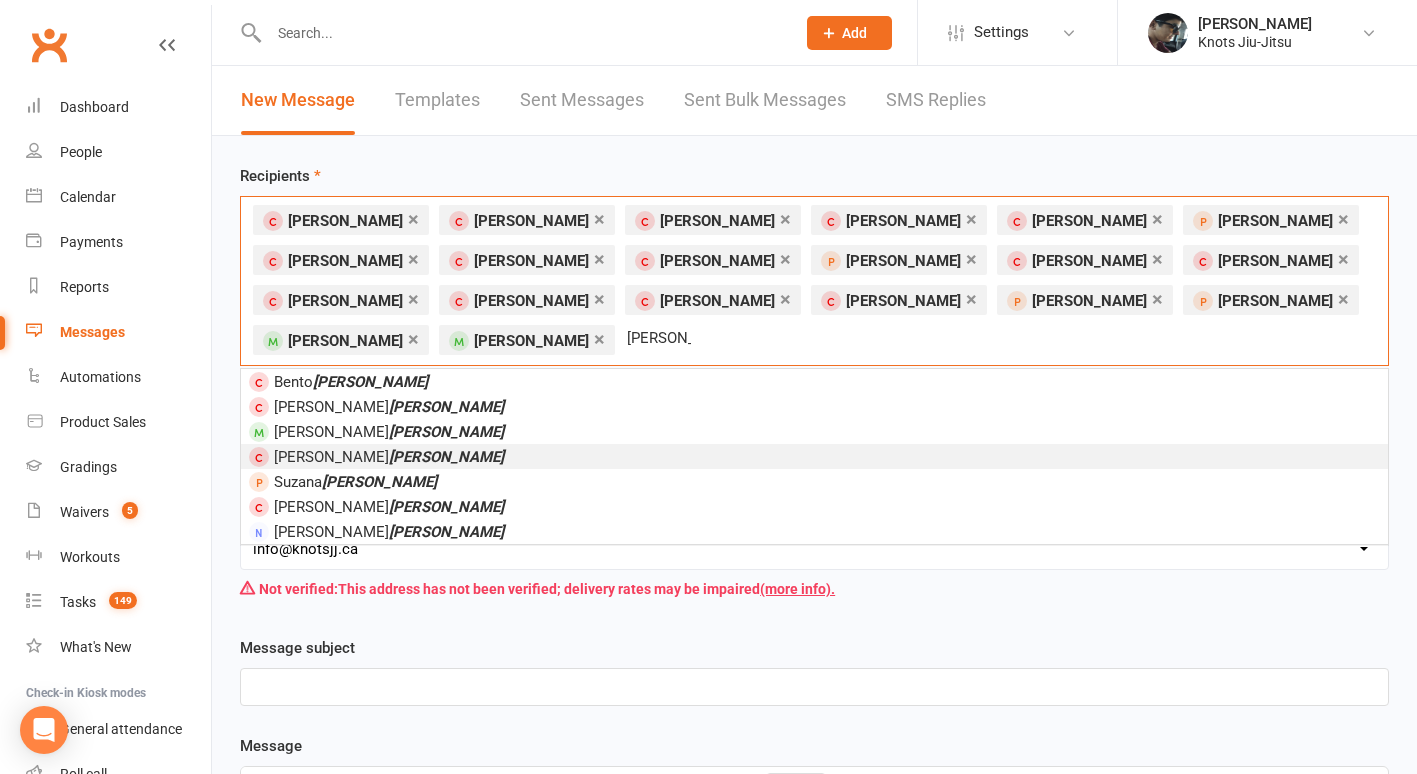 type on "[PERSON_NAME]" 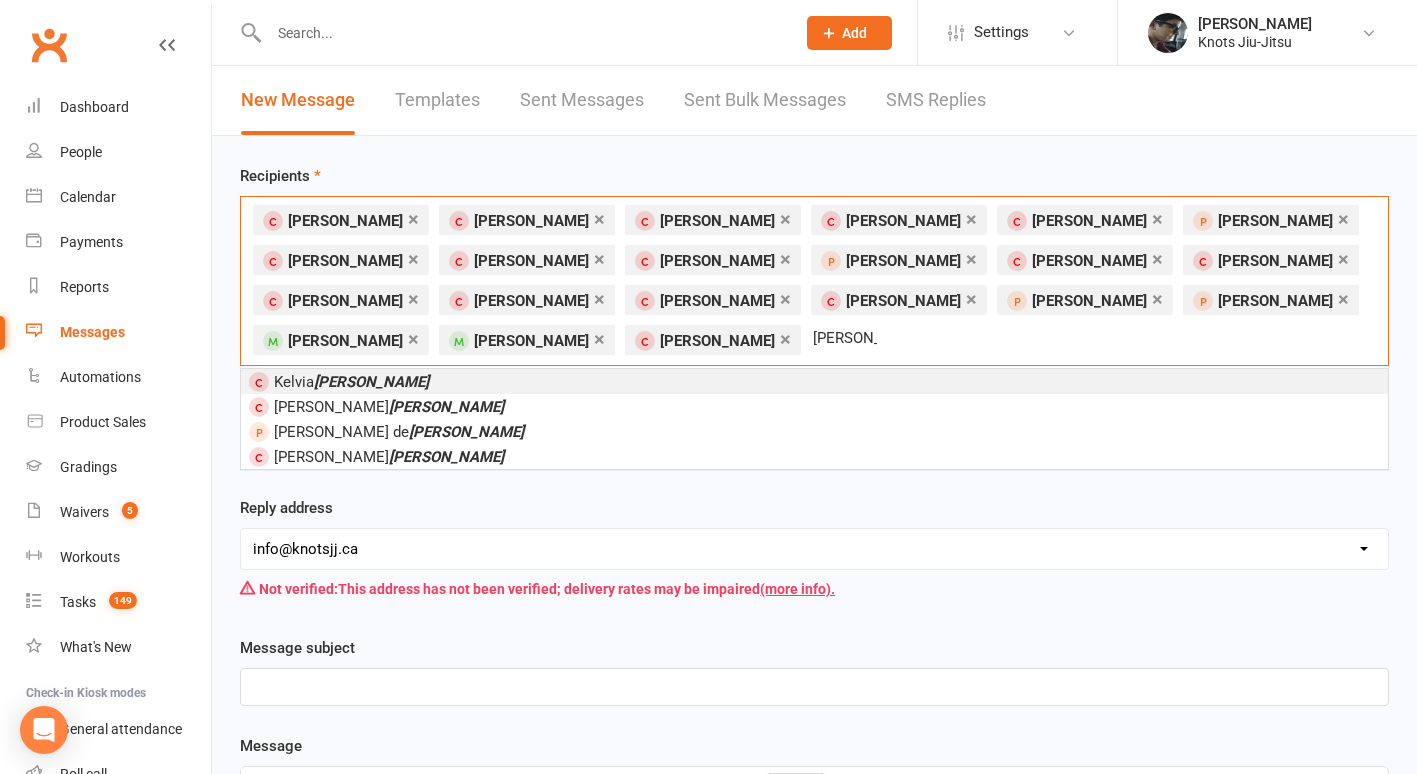 type on "[PERSON_NAME]" 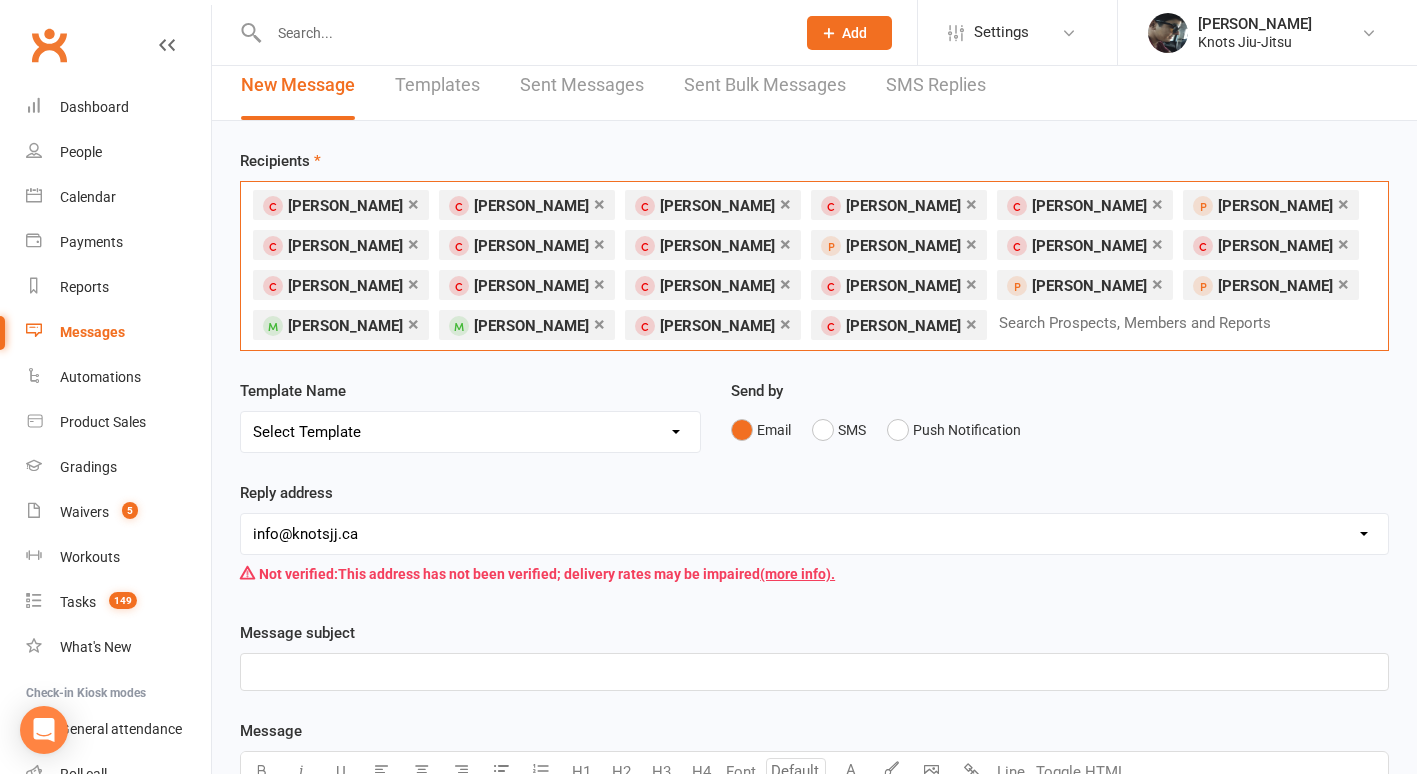 scroll, scrollTop: 16, scrollLeft: 0, axis: vertical 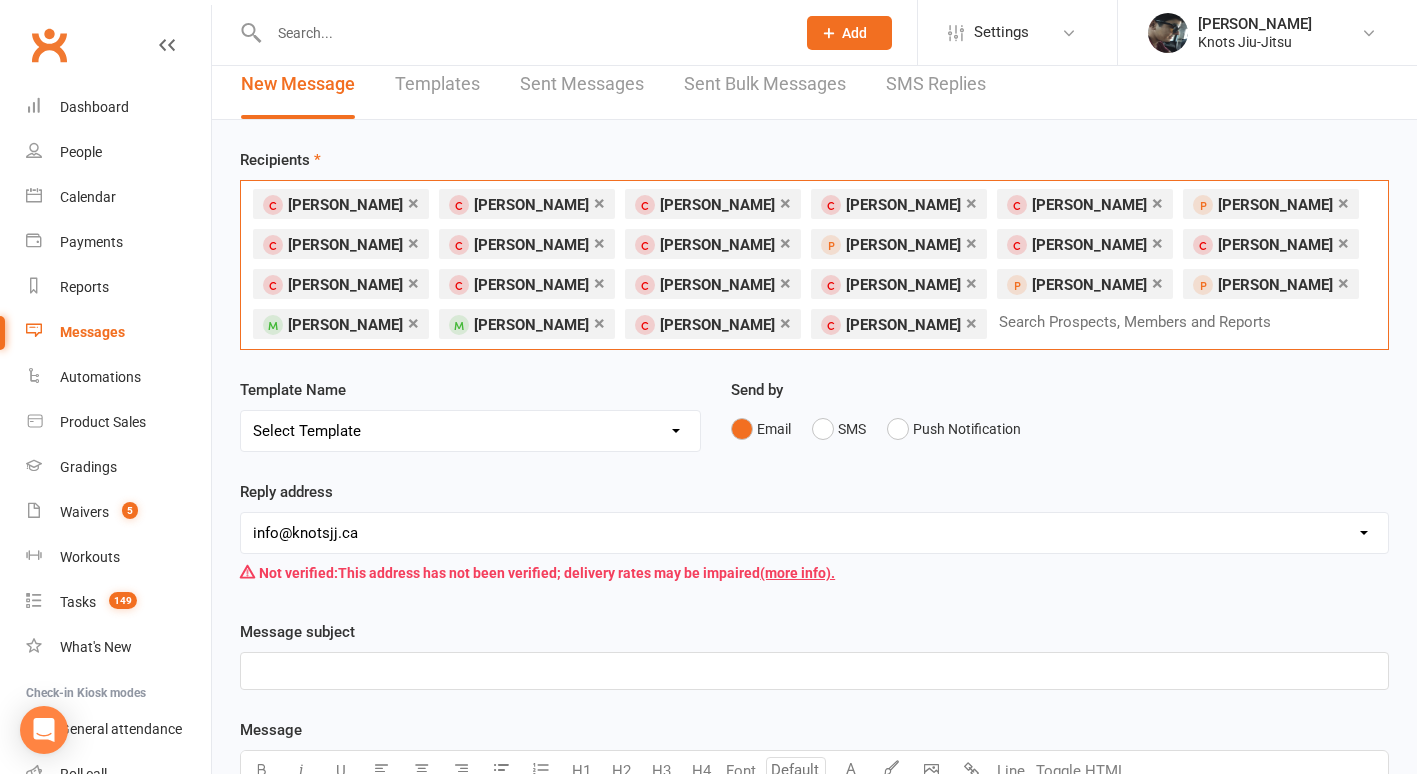 click on "Select Template [Email] Seminar Review [Email] You Missed Your Trial Class [Email] Enquiry [Email] Enquiry - Reply [Email] Enquiry - Unanswered call [Email] New Class Sign Up [Email] Trial Class Confirmation [Email] Waitlist [Email] Waitlist Schedule [Email] Waitlist Trial [Email] Waitlist Trial Kids [Email] Waitlist Trial Little Tangles [Email] Waitlist Trial Youth [Email] Birthday Questionnaire [Email] Birthday Waiver [Email] Muay Thai first Info [Email] Muay Thai + Jiu Offer [Email] Cancel [Email] Welcome to Knots Jiu-Jitsu [Email] Jiu-JItsu First Info Kids [Email] Existing Member Waiver [Email] Holiday Hours [Email] Spots Opened  [Email] Spots Open for Baby Jitsu, LT and Kids [Email] Functional Training First Info [Email] Functional Training Offer [Email] Competition [Email] Competition Correction [Email] Competition Sign-up [Email] Reverse Advent Box Collection [Email] Reverse Advent Calendar [Email] Reverse Advent Wishlist Crossroads for Women [Email] Reverse Advent Wishlist FTLOG [Email] Boxing + Jiu" at bounding box center [470, 431] 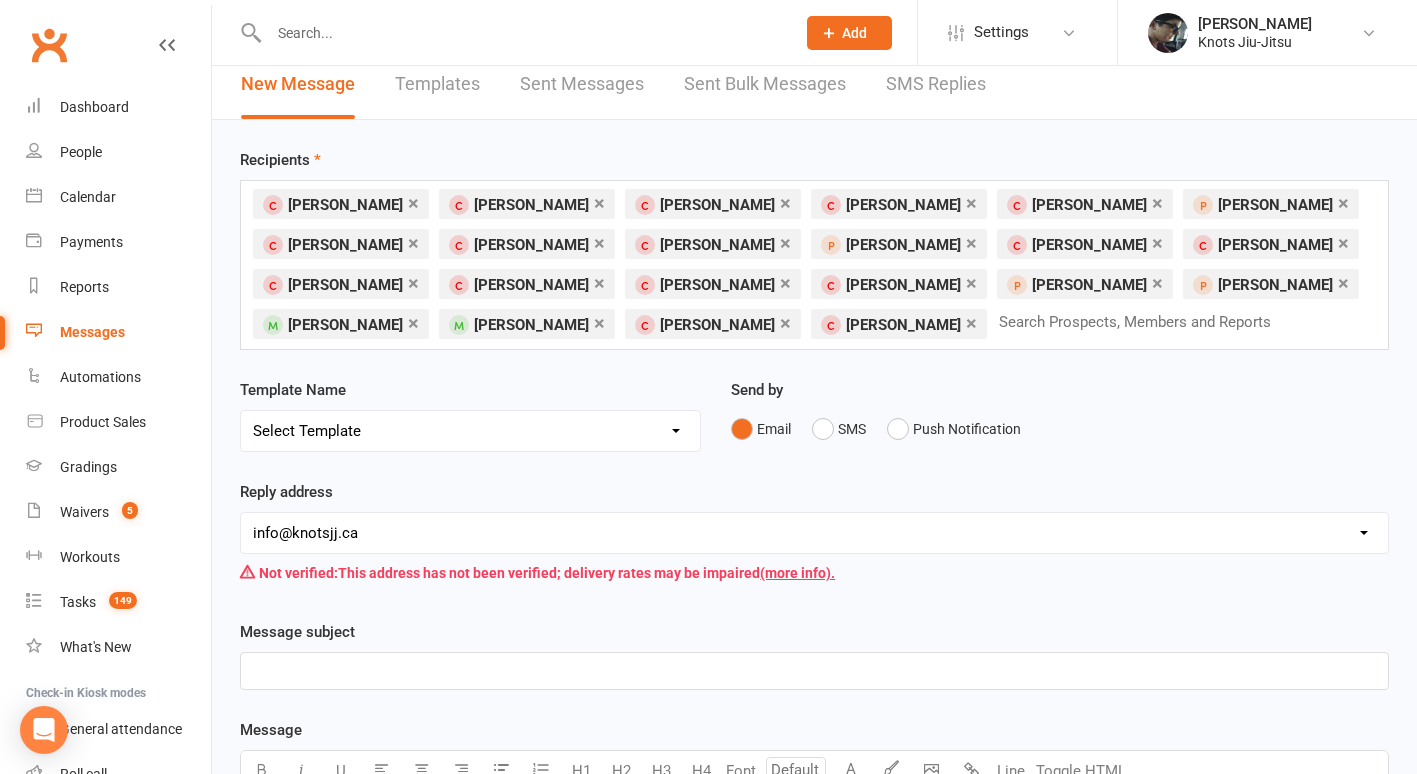 select on "25" 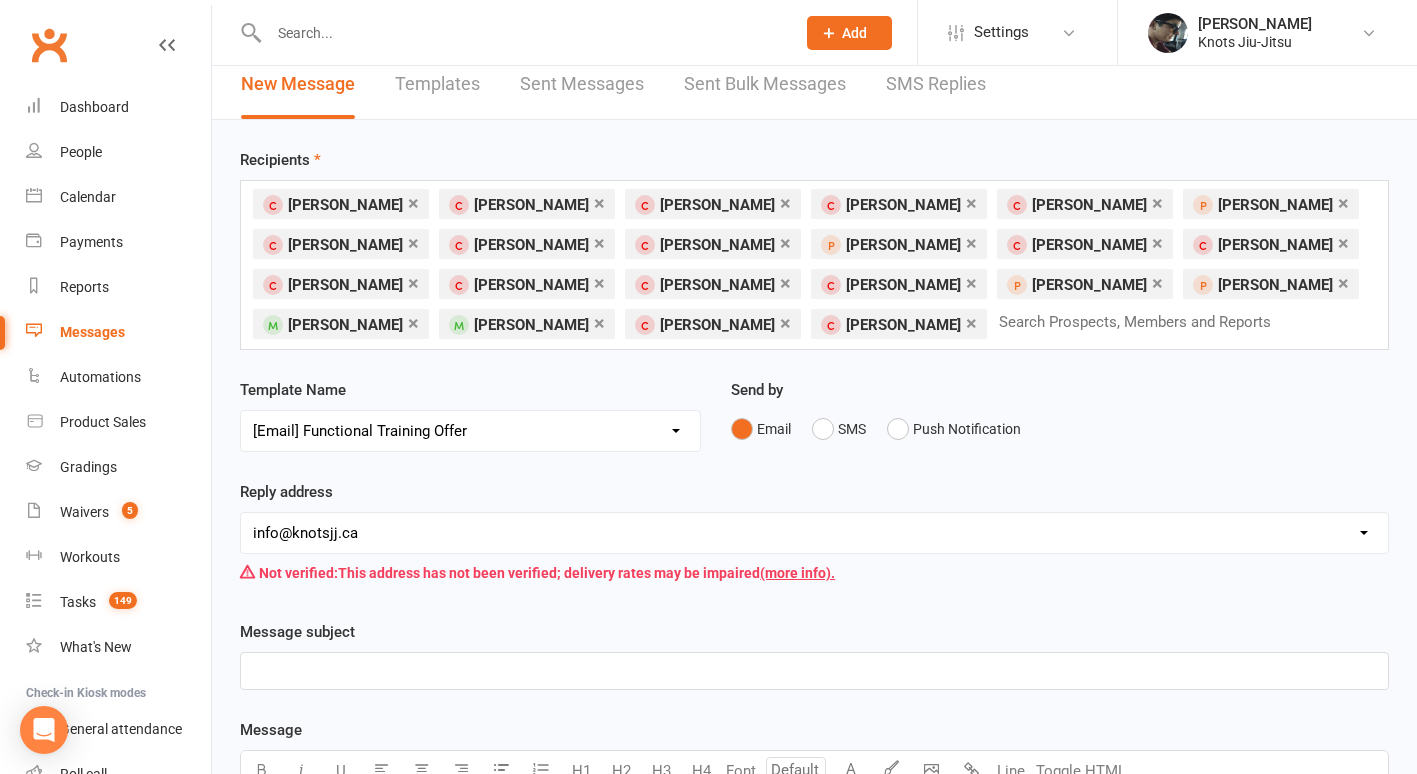 click on "Select Template [Email] Seminar Review [Email] You Missed Your Trial Class [Email] Enquiry [Email] Enquiry - Reply [Email] Enquiry - Unanswered call [Email] New Class Sign Up [Email] Trial Class Confirmation [Email] Waitlist [Email] Waitlist Schedule [Email] Waitlist Trial [Email] Waitlist Trial Kids [Email] Waitlist Trial Little Tangles [Email] Waitlist Trial Youth [Email] Birthday Questionnaire [Email] Birthday Waiver [Email] Muay Thai first Info [Email] Muay Thai + Jiu Offer [Email] Cancel [Email] Welcome to Knots Jiu-Jitsu [Email] Jiu-JItsu First Info Kids [Email] Existing Member Waiver [Email] Holiday Hours [Email] Spots Opened  [Email] Spots Open for Baby Jitsu, LT and Kids [Email] Functional Training First Info [Email] Functional Training Offer [Email] Competition [Email] Competition Correction [Email] Competition Sign-up [Email] Reverse Advent Box Collection [Email] Reverse Advent Calendar [Email] Reverse Advent Wishlist Crossroads for Women [Email] Reverse Advent Wishlist FTLOG [Email] Boxing + Jiu" at bounding box center (470, 431) 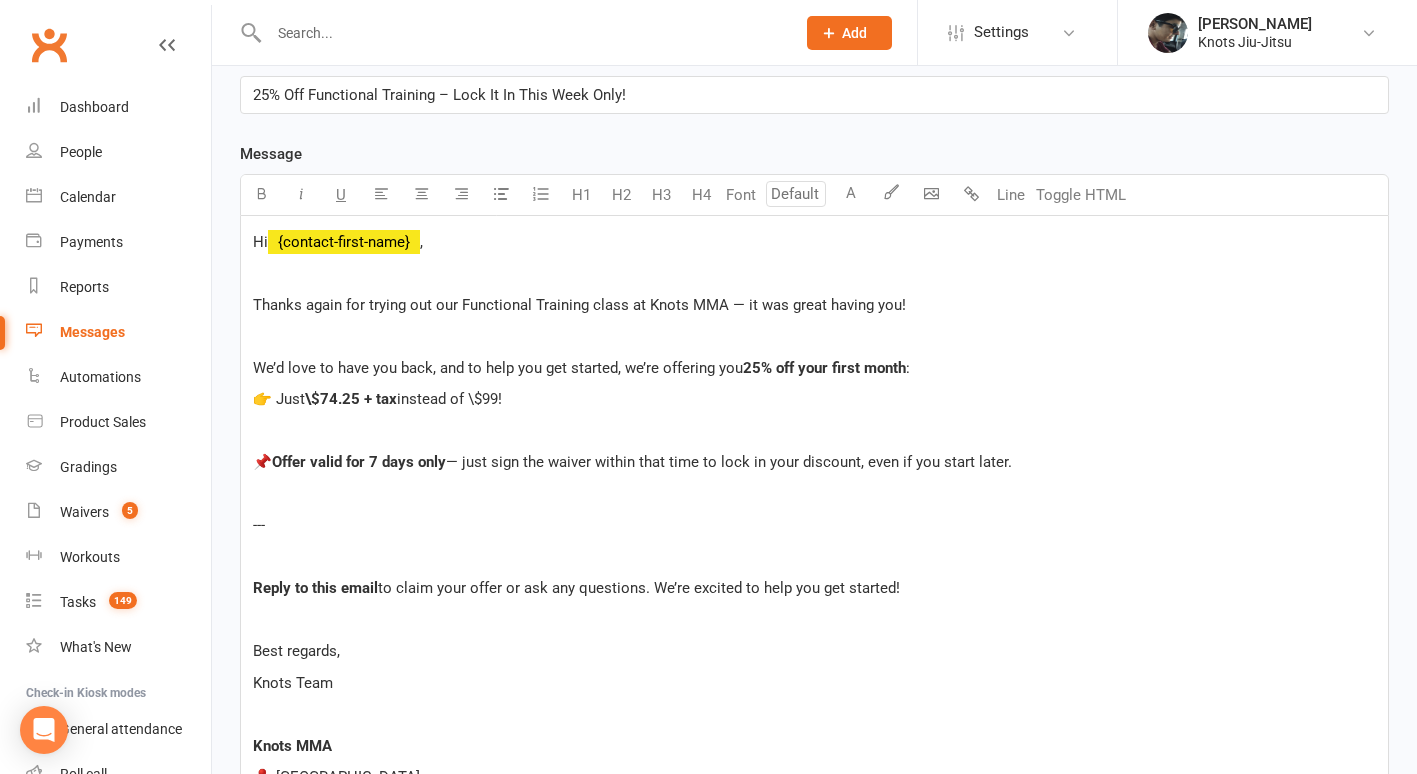 scroll, scrollTop: 593, scrollLeft: 0, axis: vertical 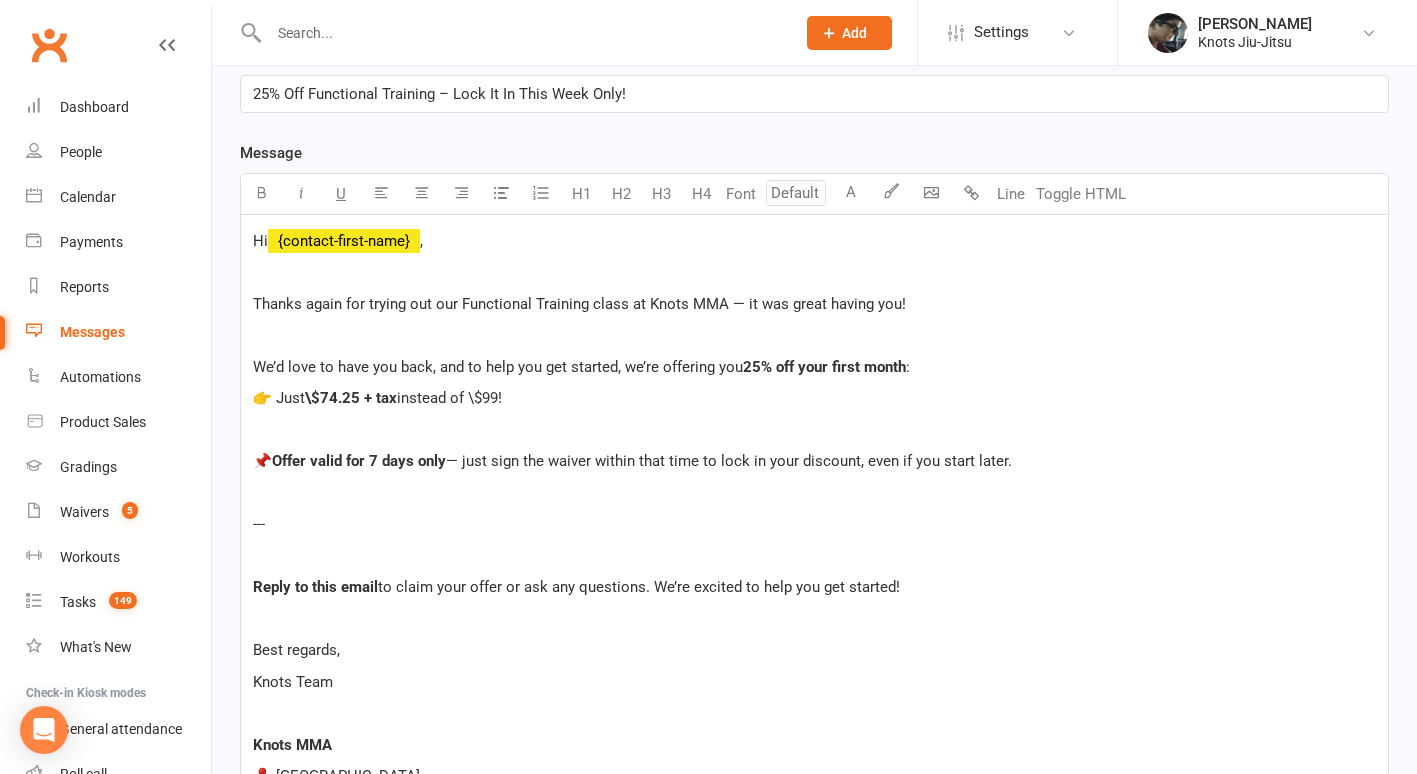 click on "📌  Offer valid for 7 days only  — just sign the waiver within that time to lock in your discount, even if you start later." at bounding box center [814, 461] 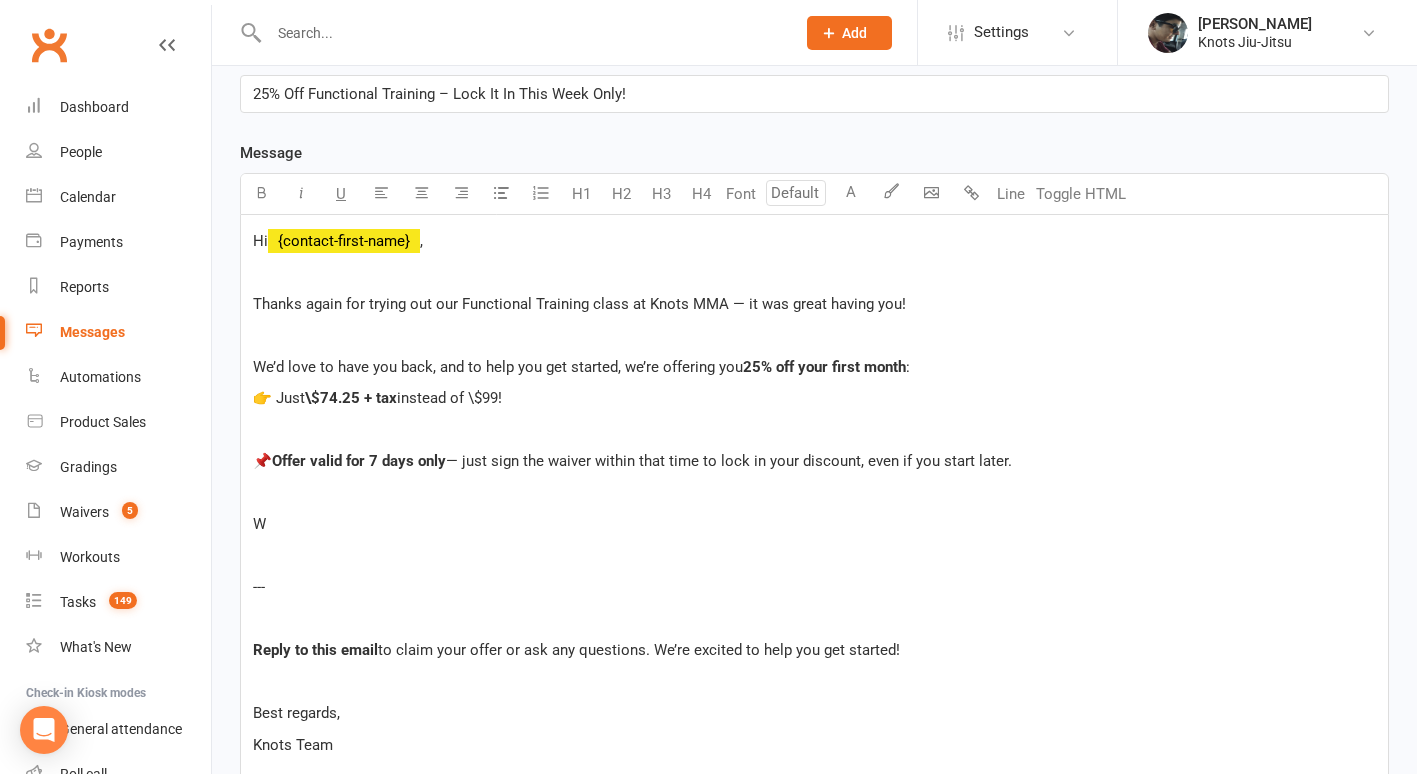 type 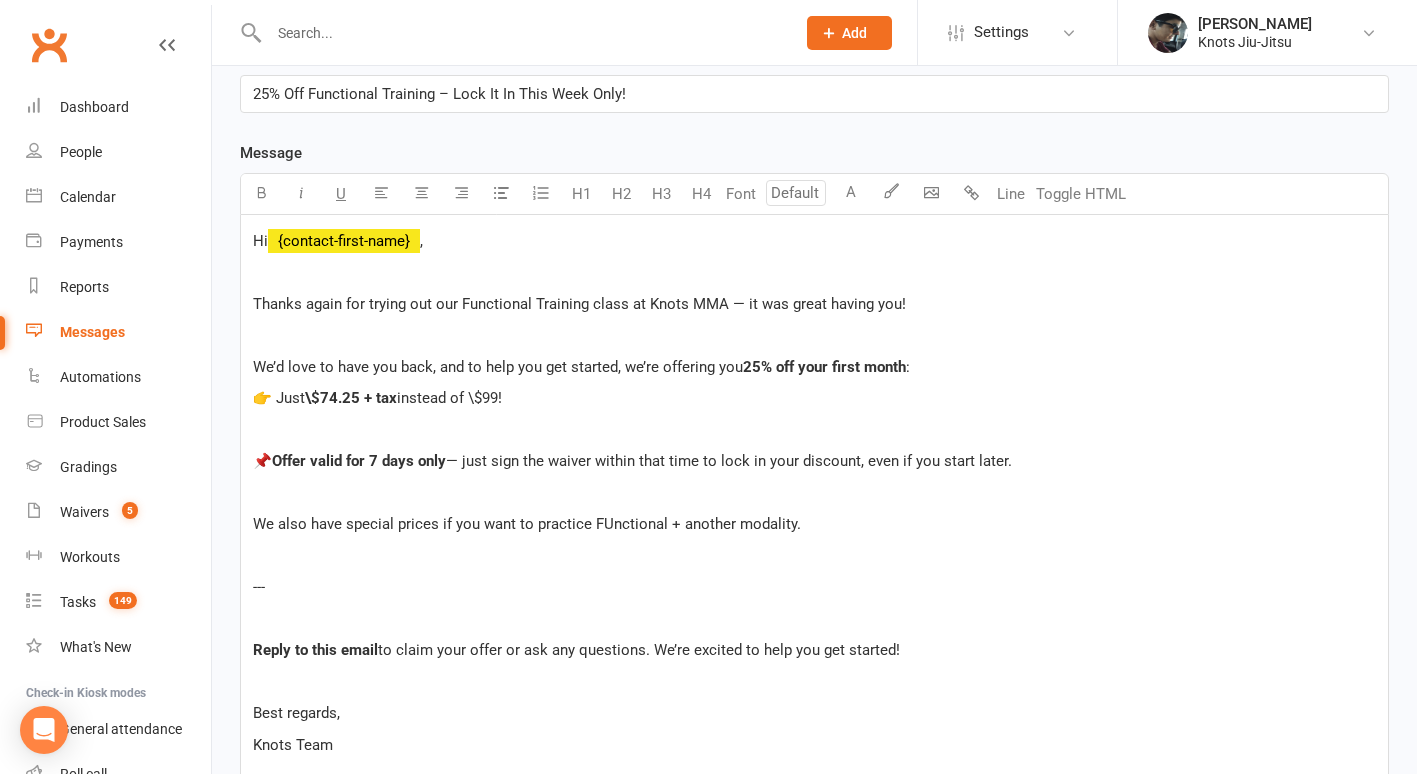 drag, startPoint x: 816, startPoint y: 556, endPoint x: 253, endPoint y: 552, distance: 563.0142 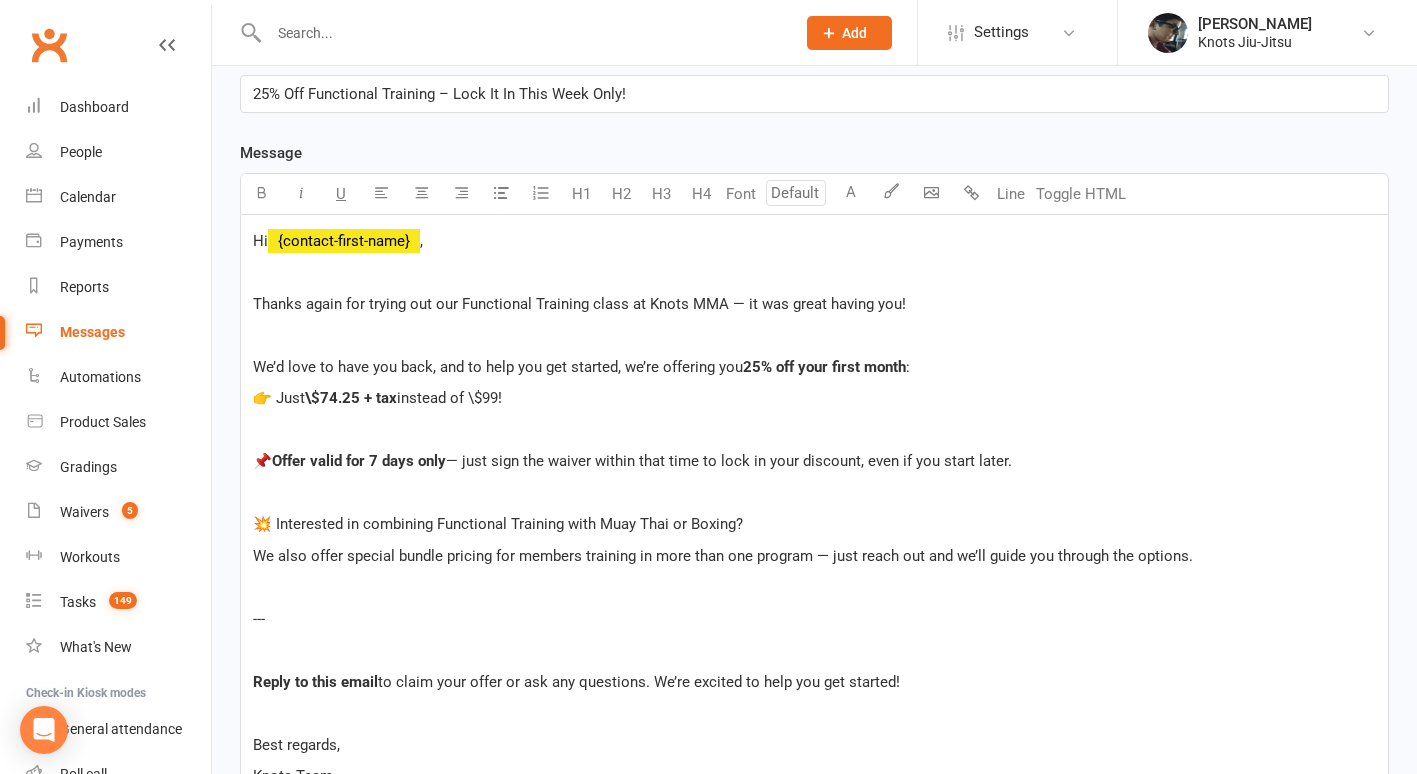 click on "💥 Interested in combining Functional Training with Muay Thai or Boxing?" at bounding box center (498, 524) 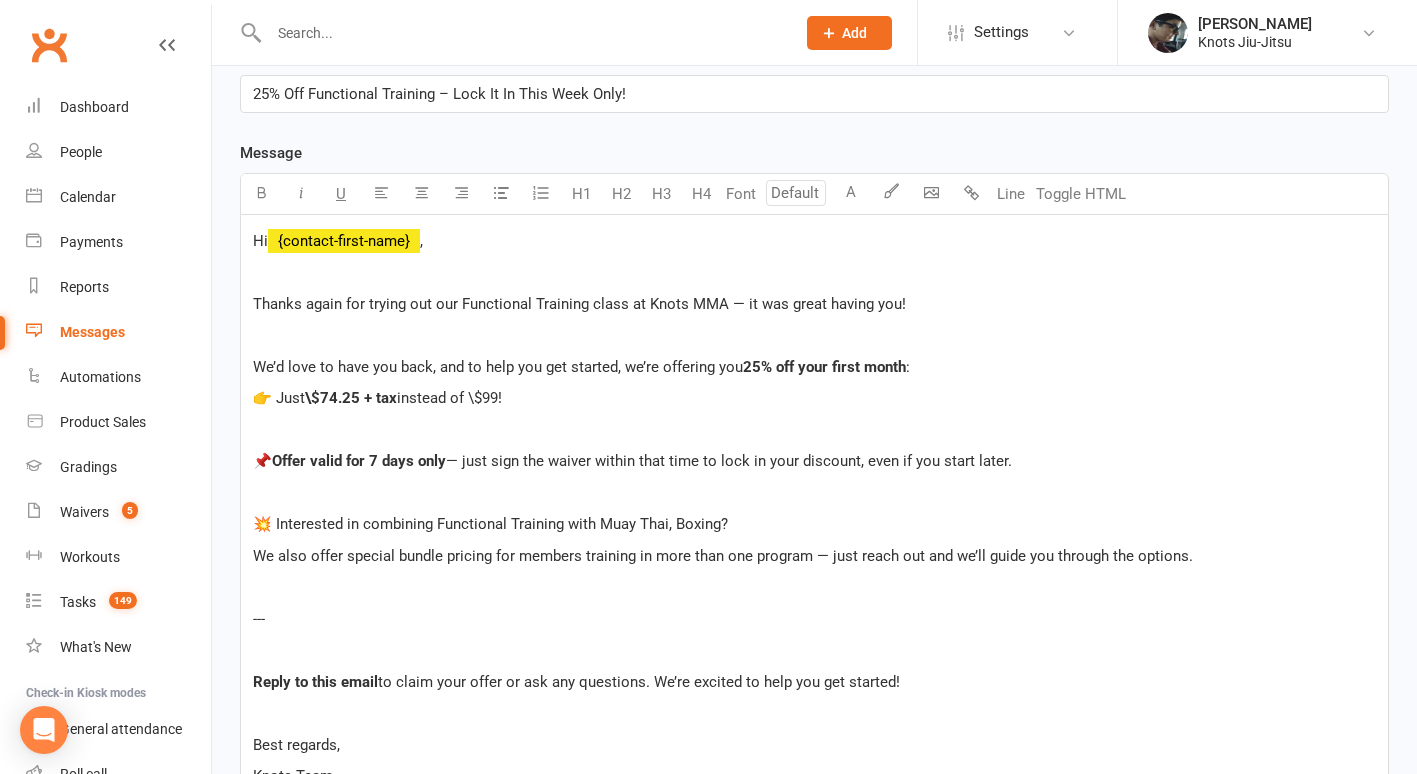 click on "💥 Interested in combining Functional Training with Muay Thai, Boxing?" at bounding box center (490, 524) 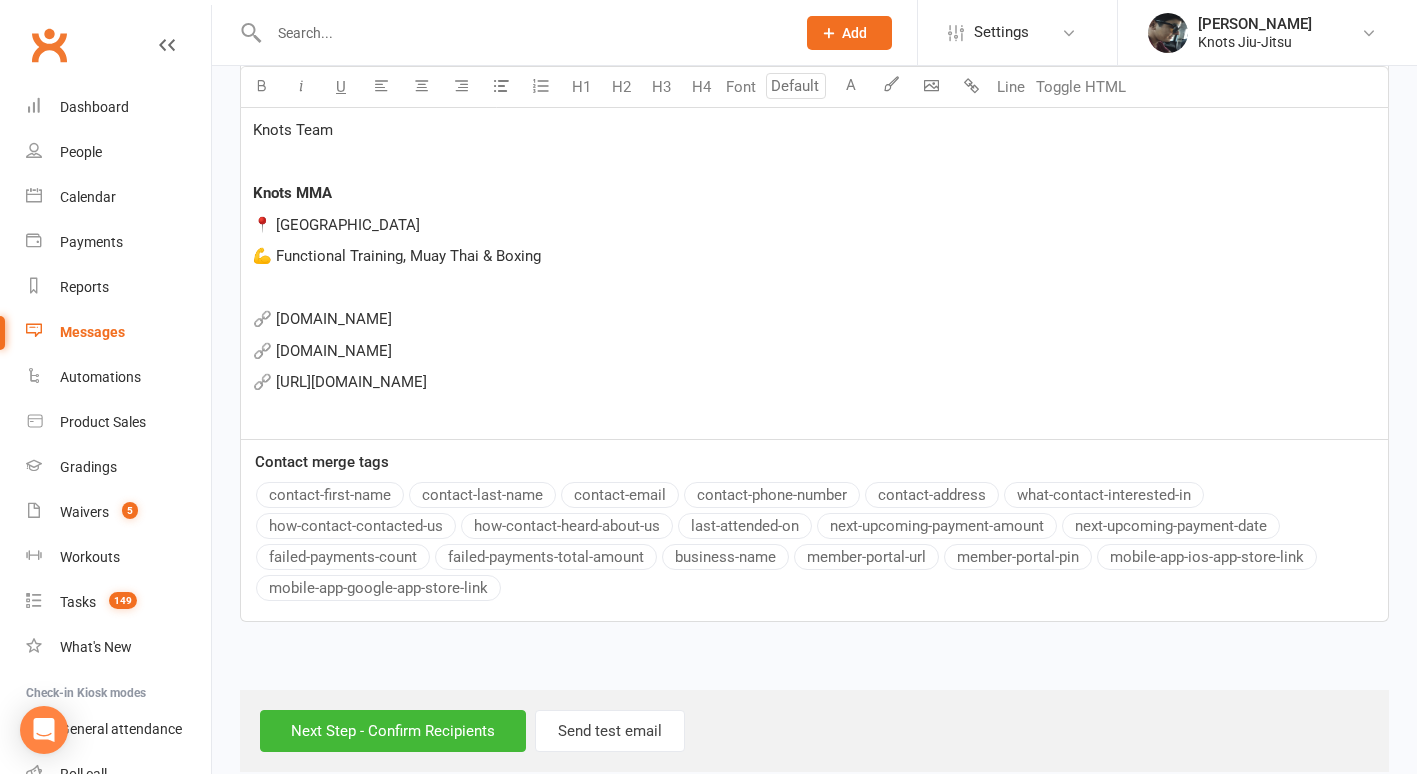 scroll, scrollTop: 1300, scrollLeft: 0, axis: vertical 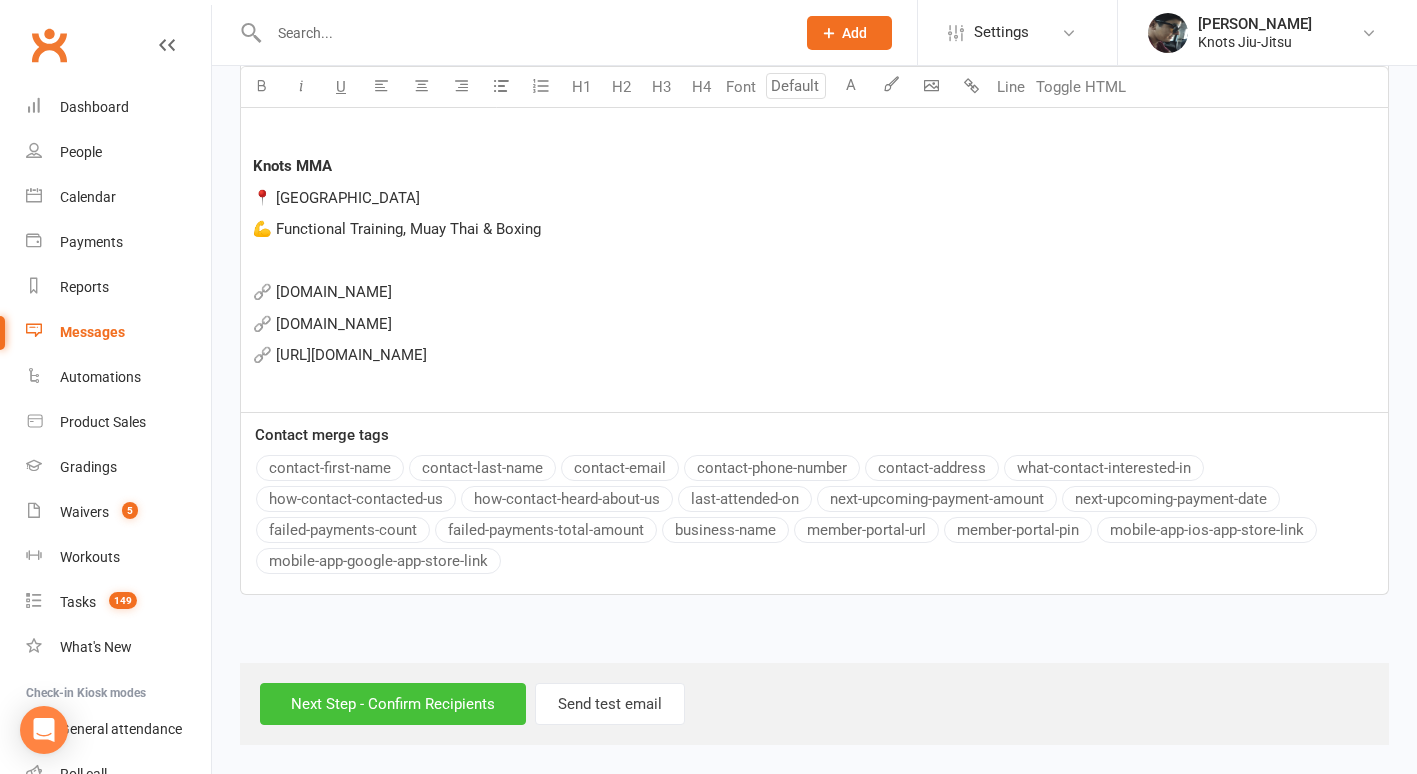 click on "Next Step - Confirm Recipients" at bounding box center (393, 704) 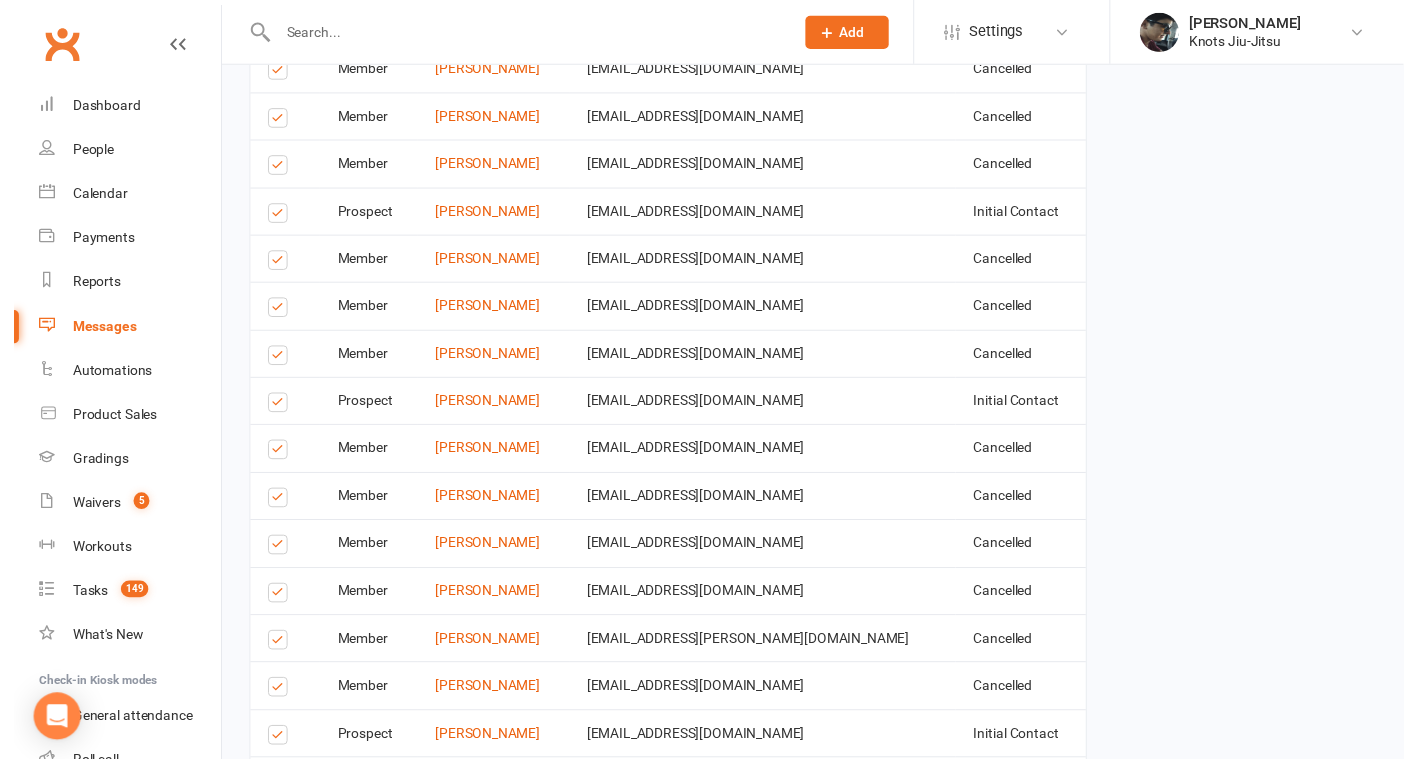 scroll, scrollTop: 1886, scrollLeft: 0, axis: vertical 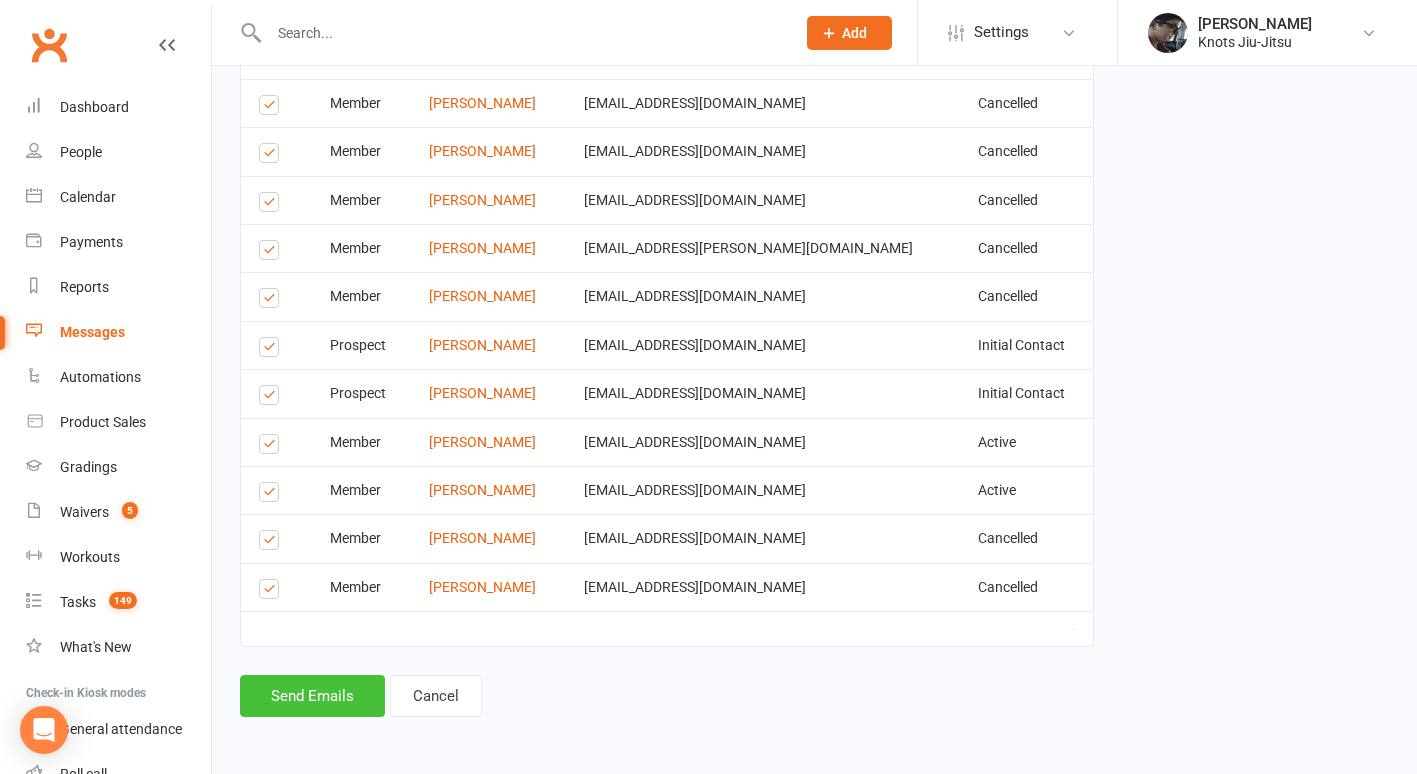 click on "Send Emails" at bounding box center (312, 696) 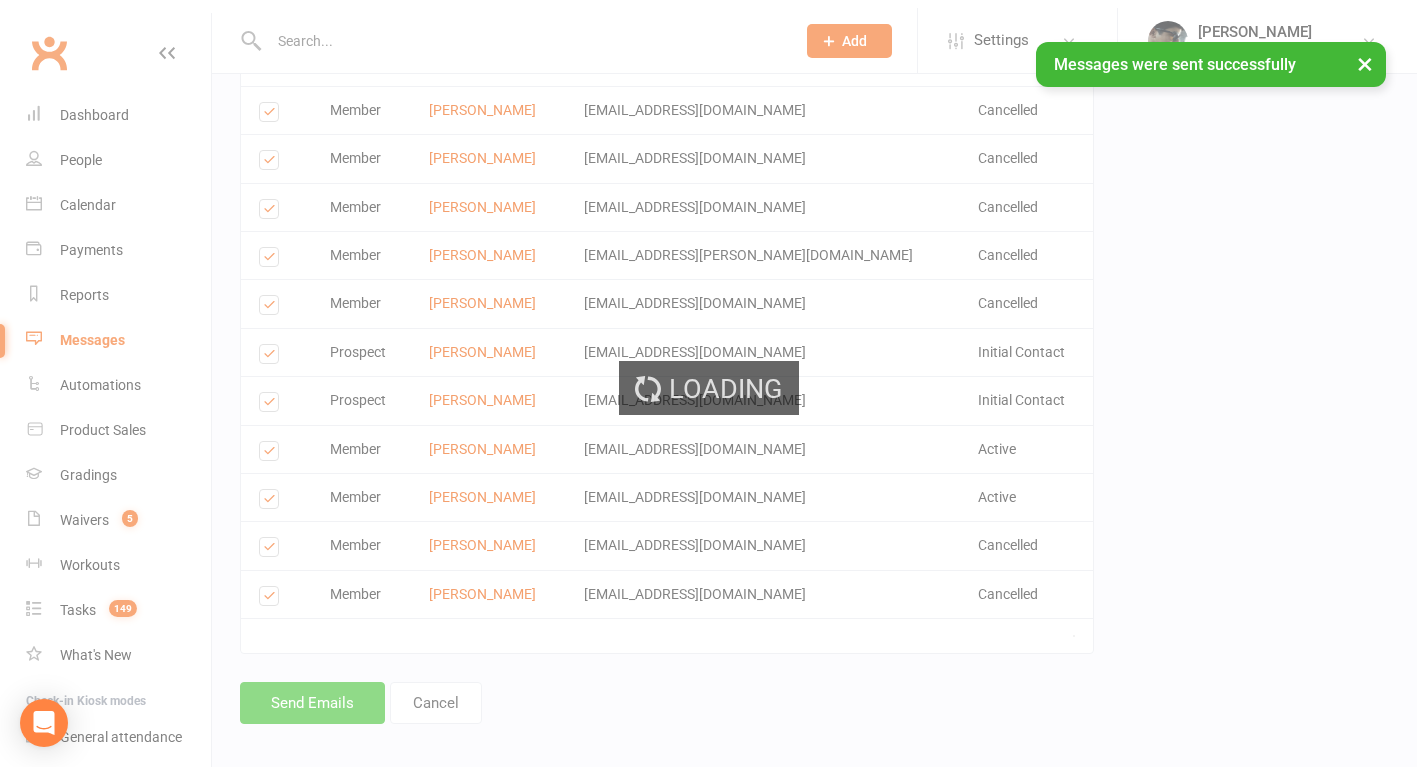 scroll, scrollTop: 0, scrollLeft: 0, axis: both 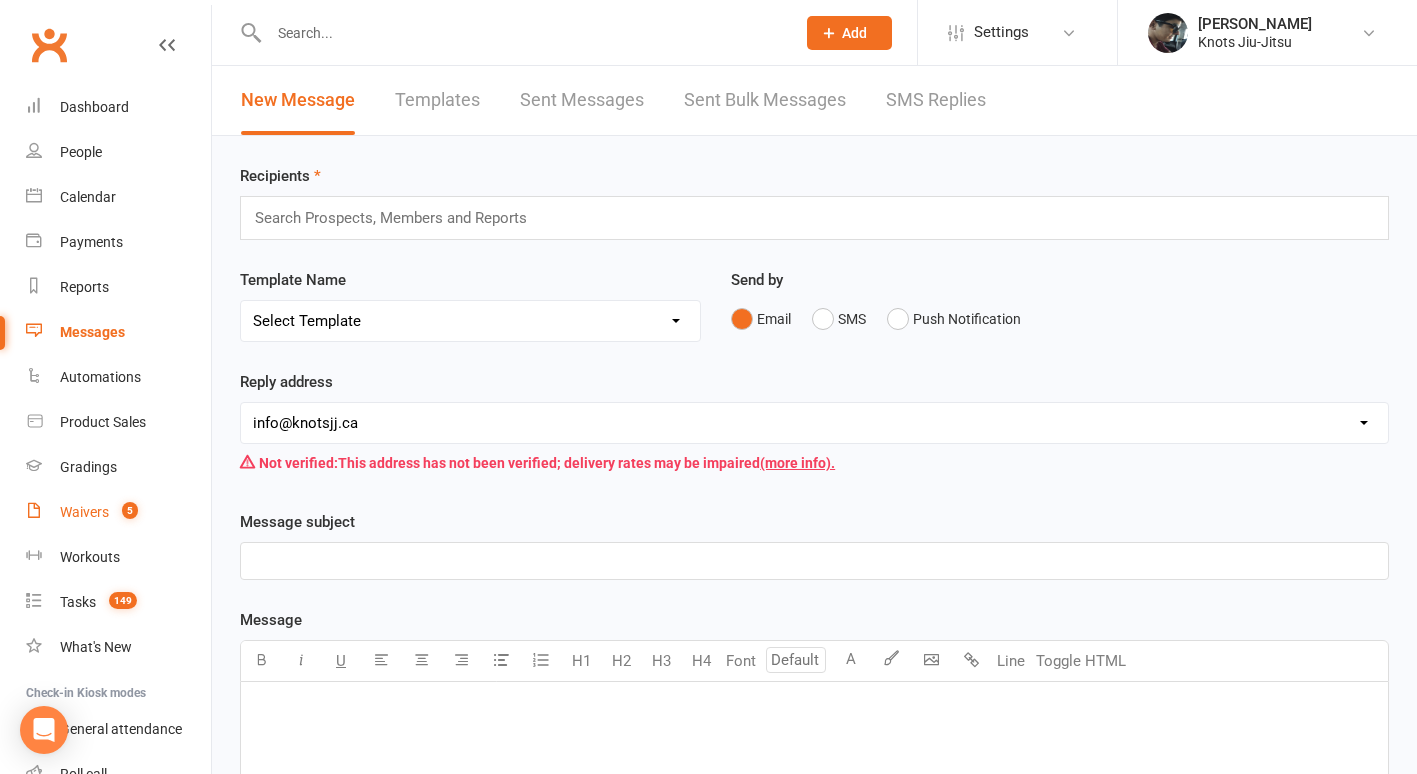 click on "Waivers   5" at bounding box center (118, 512) 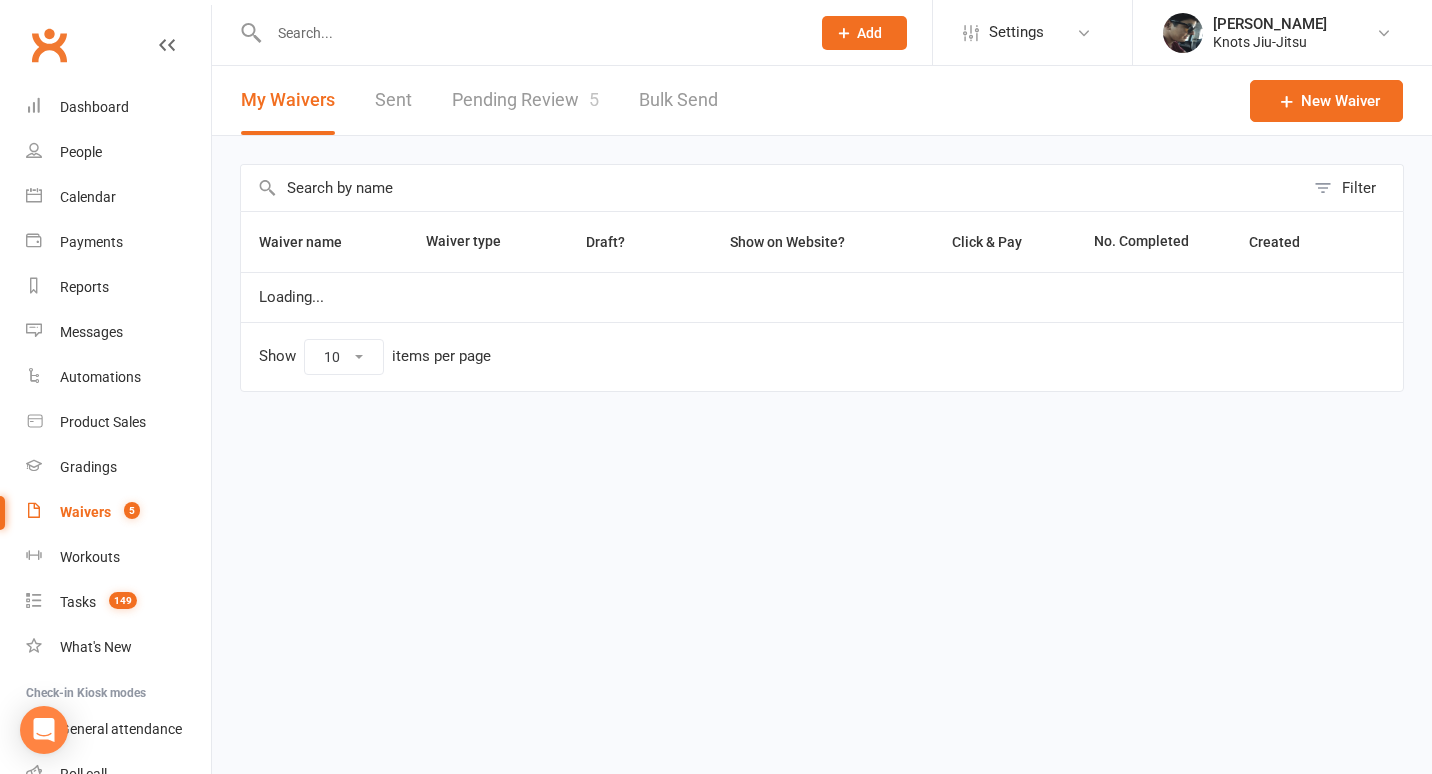 select on "25" 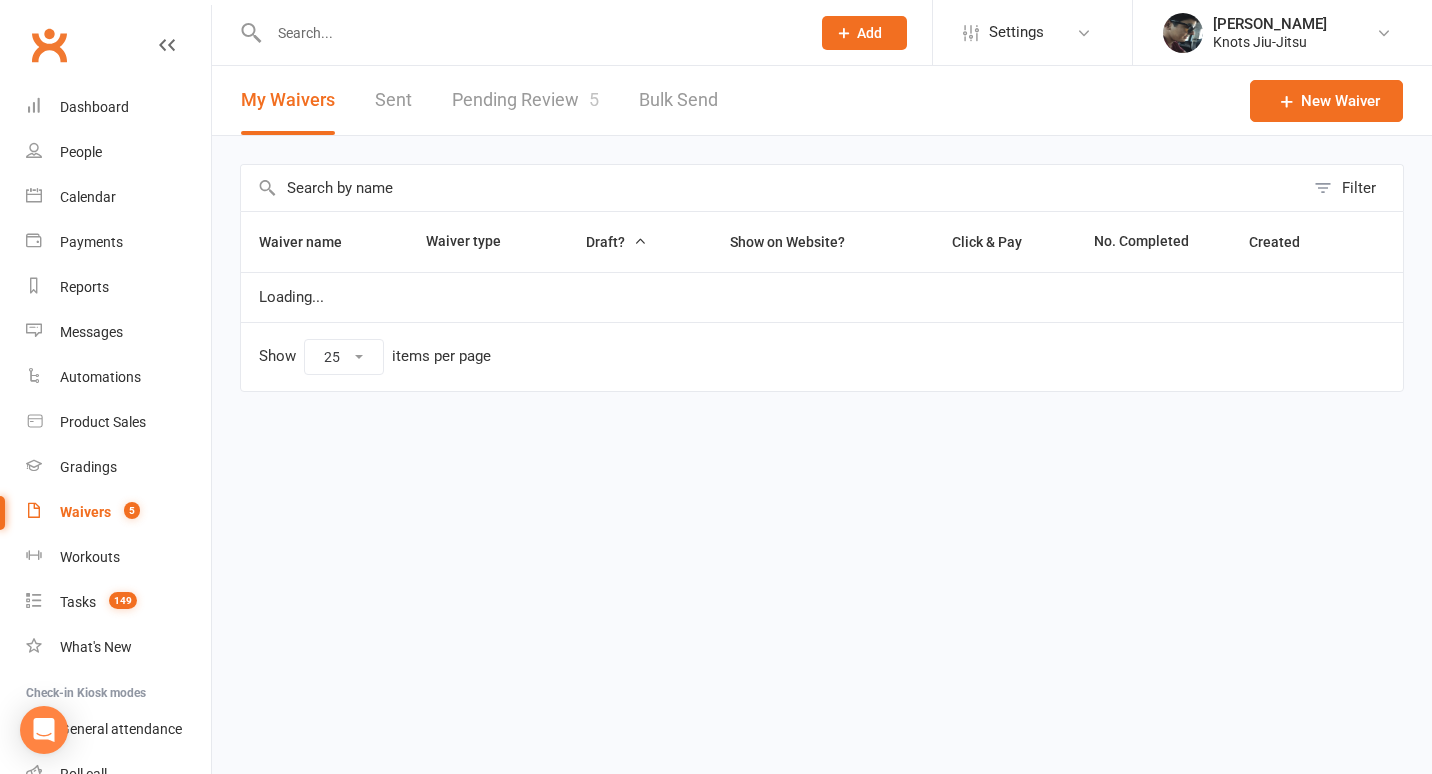 click on "Pending Review 5" at bounding box center [525, 100] 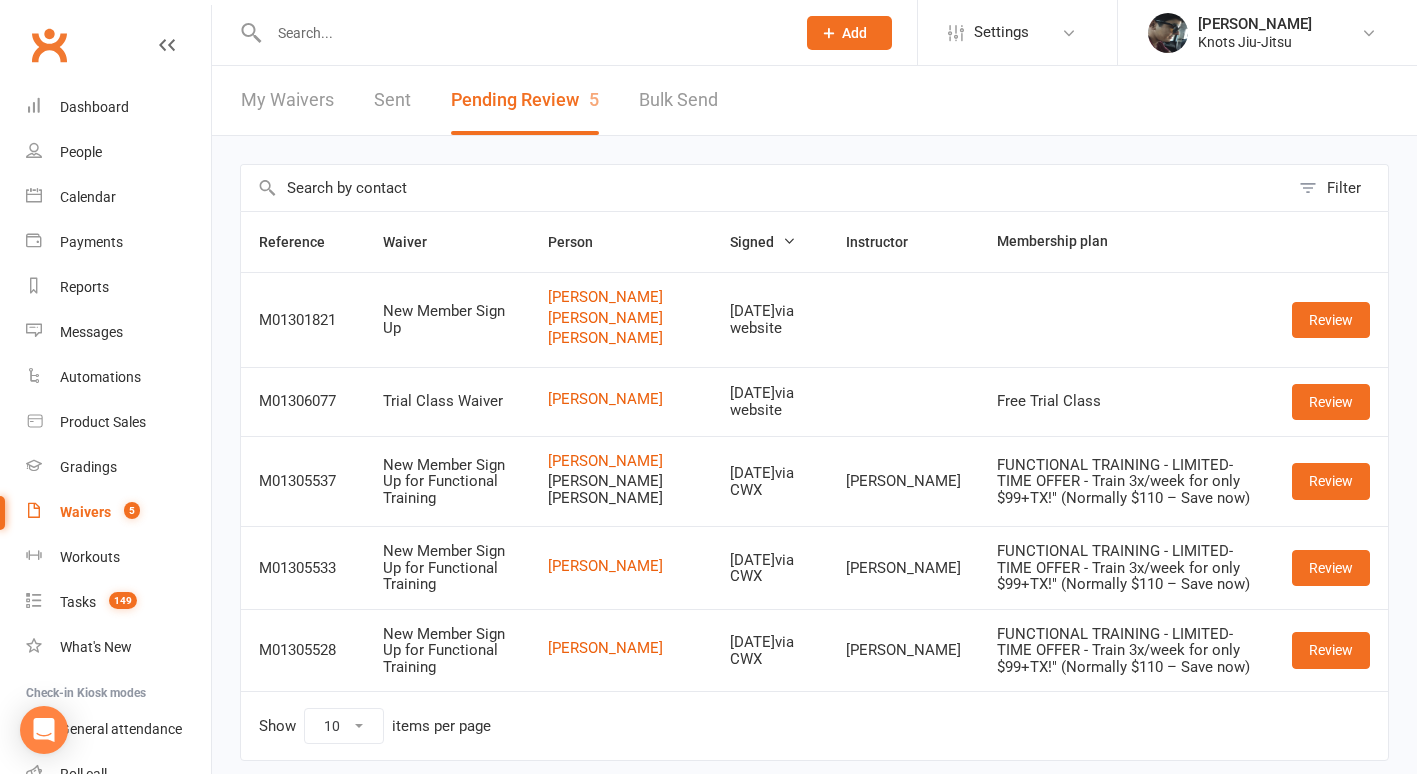 scroll, scrollTop: 106, scrollLeft: 0, axis: vertical 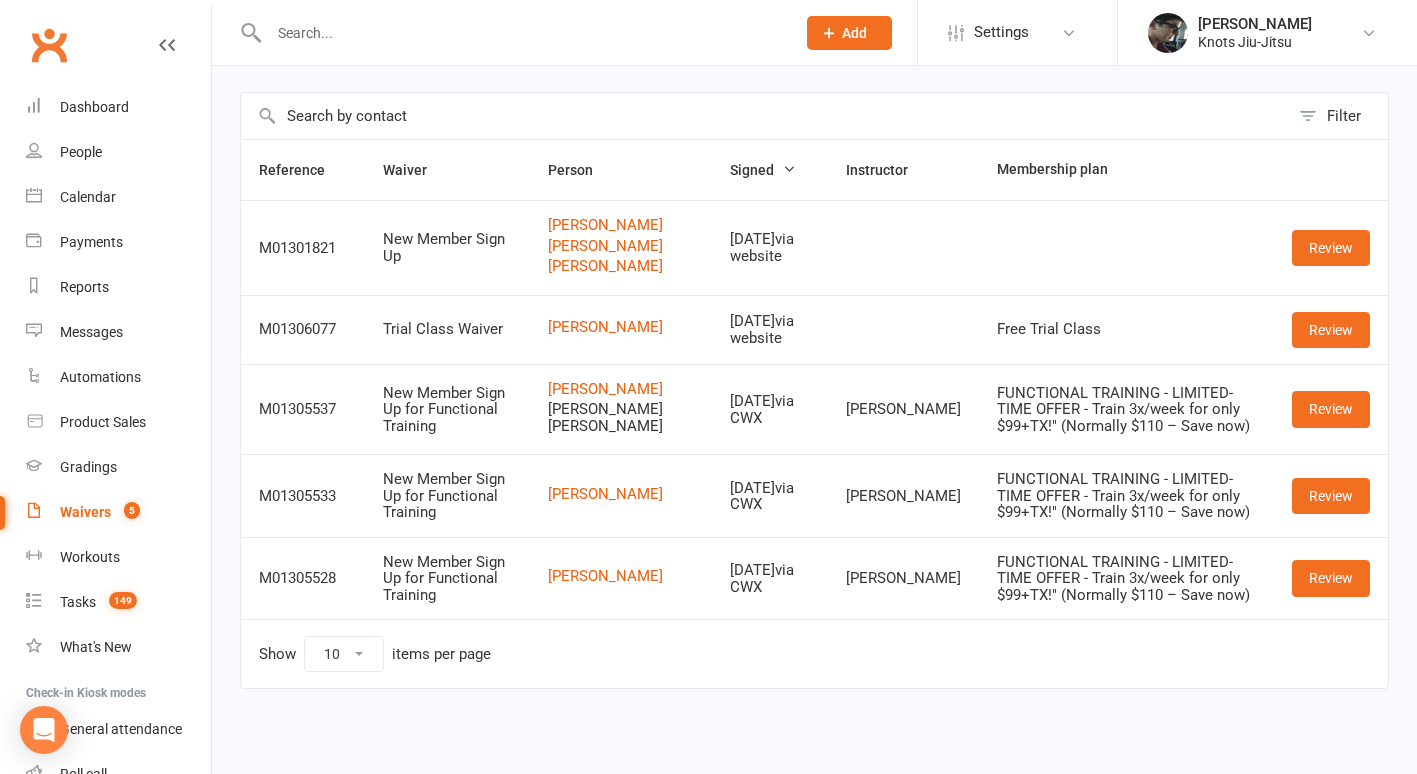 click at bounding box center (522, 33) 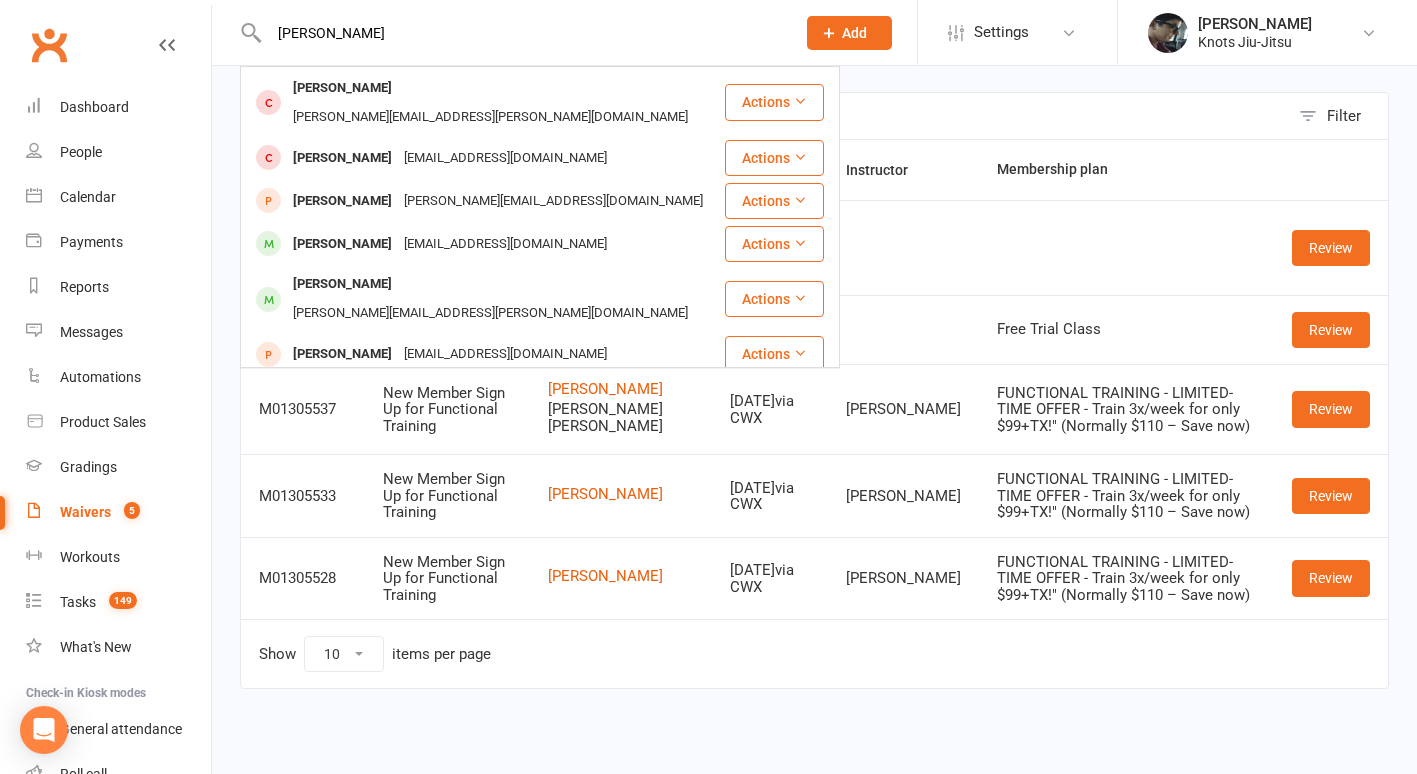 scroll, scrollTop: 284, scrollLeft: 0, axis: vertical 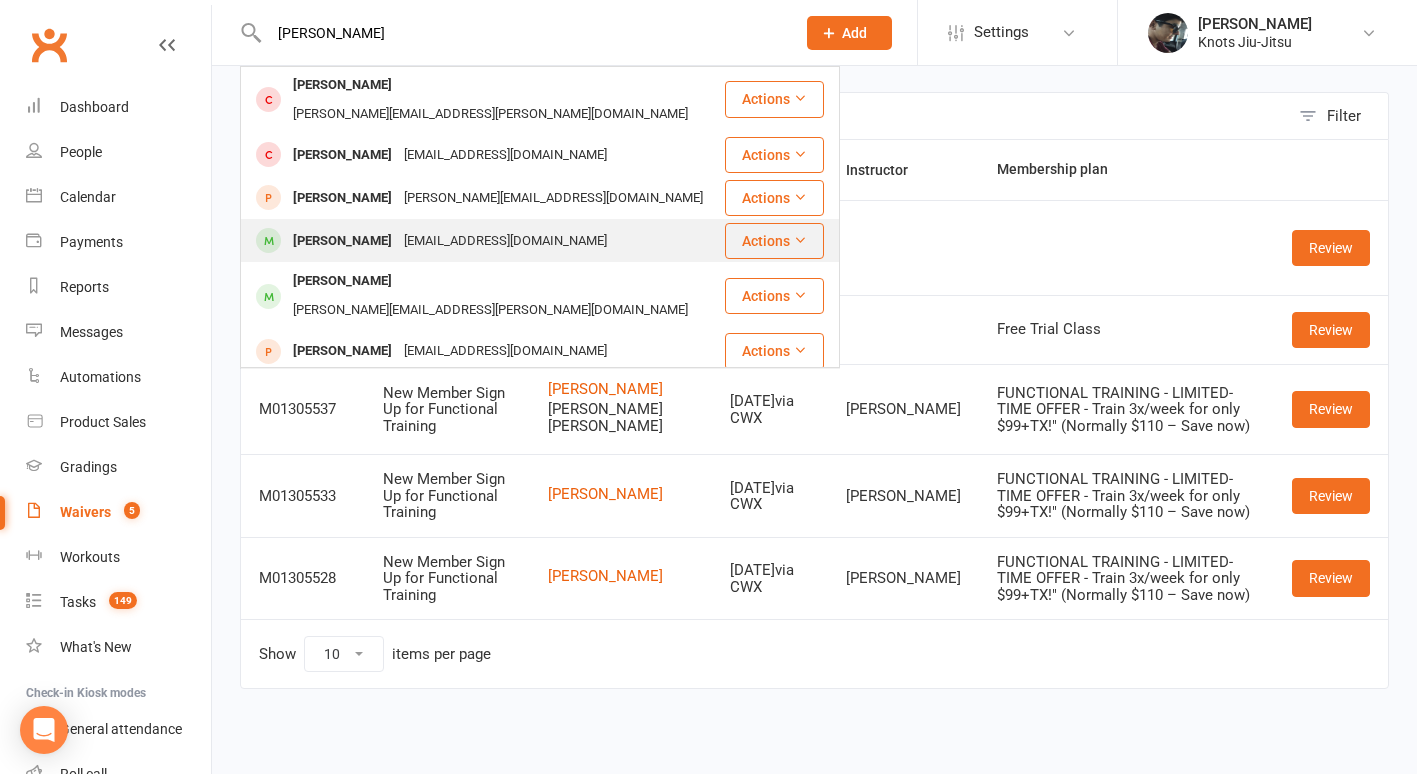 type on "[PERSON_NAME]" 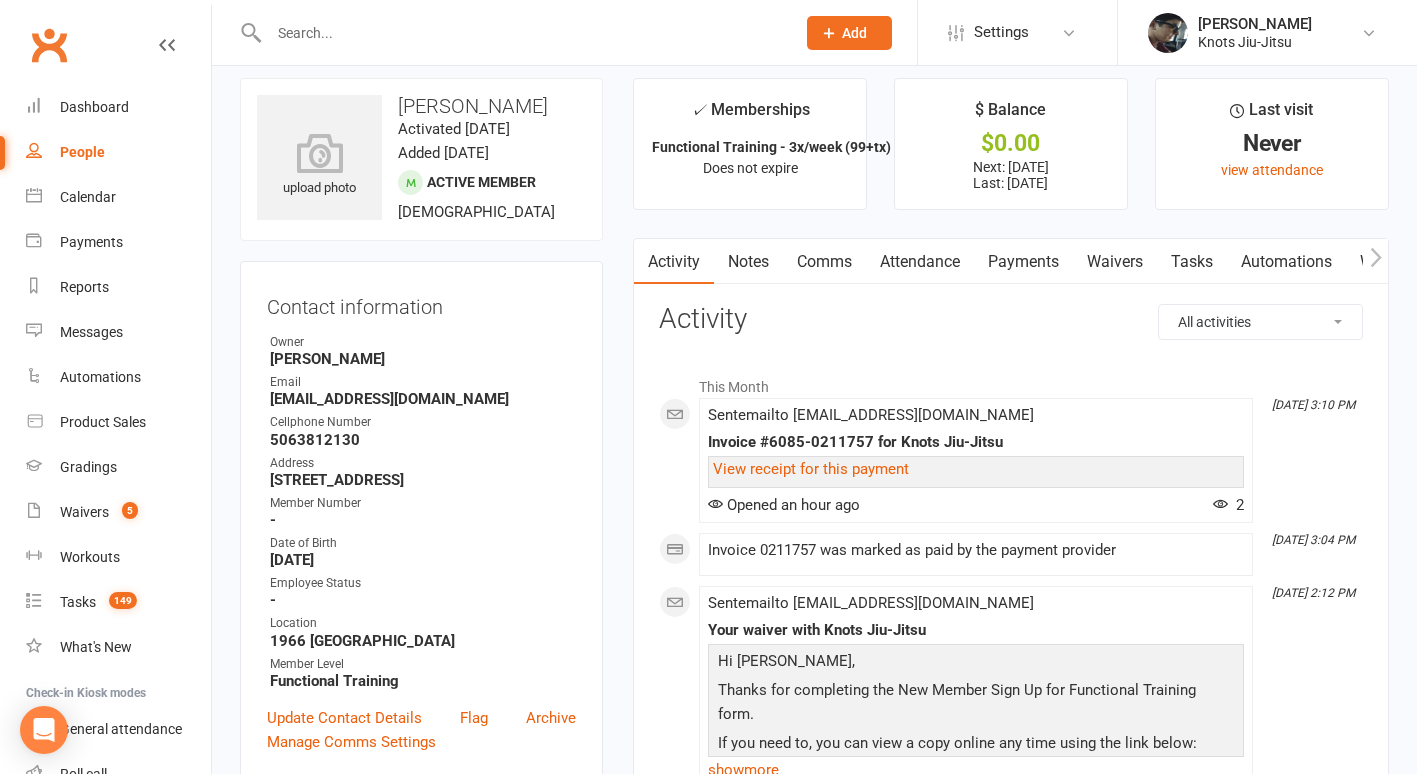 scroll, scrollTop: 0, scrollLeft: 0, axis: both 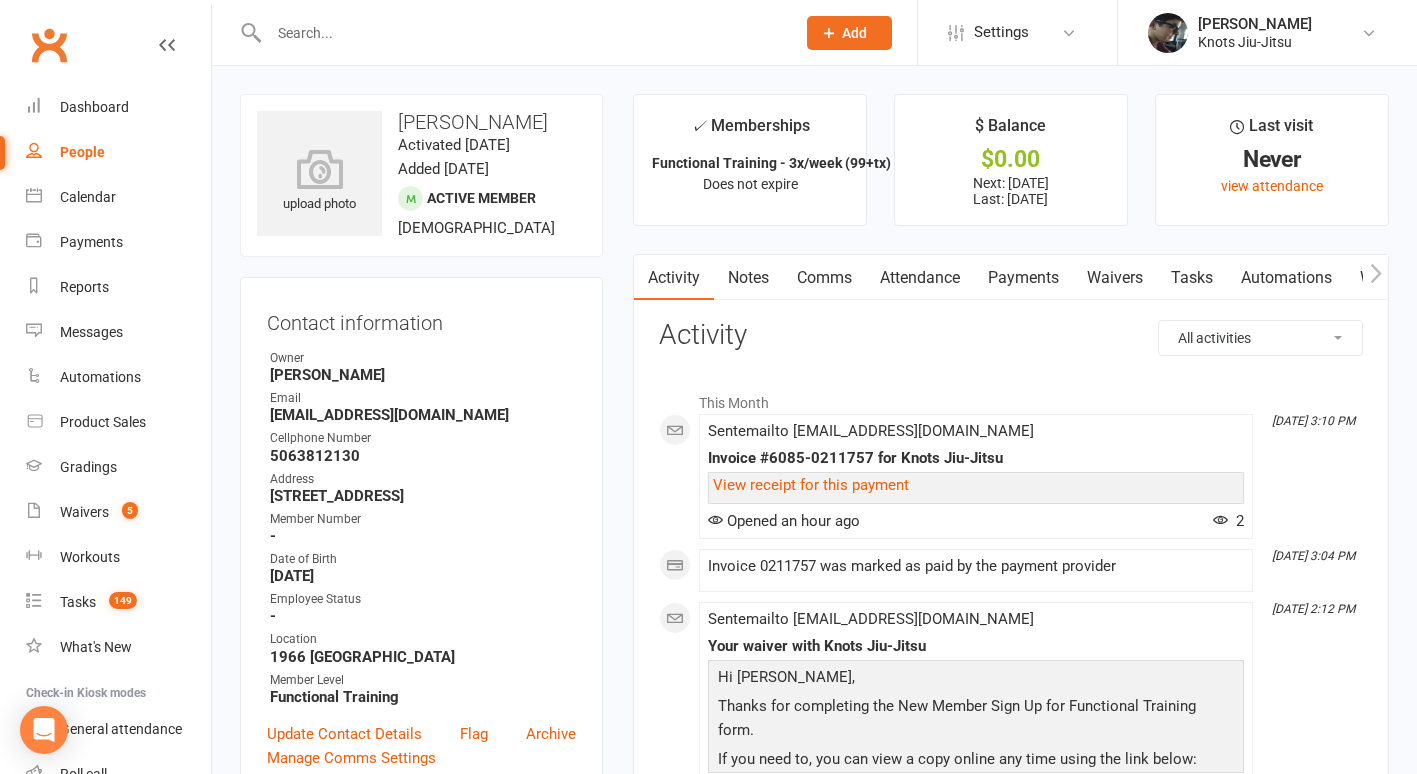click at bounding box center (522, 33) 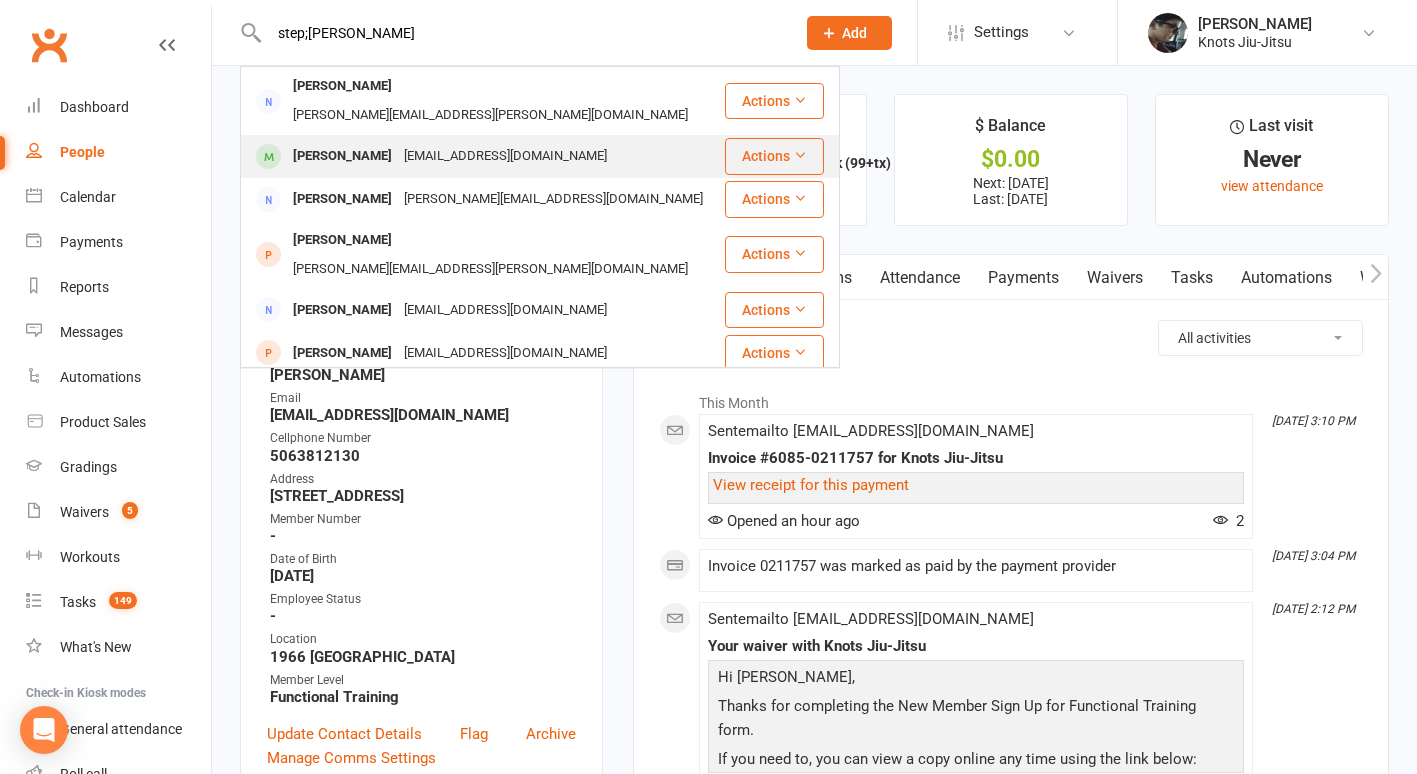 type on "step;[PERSON_NAME]" 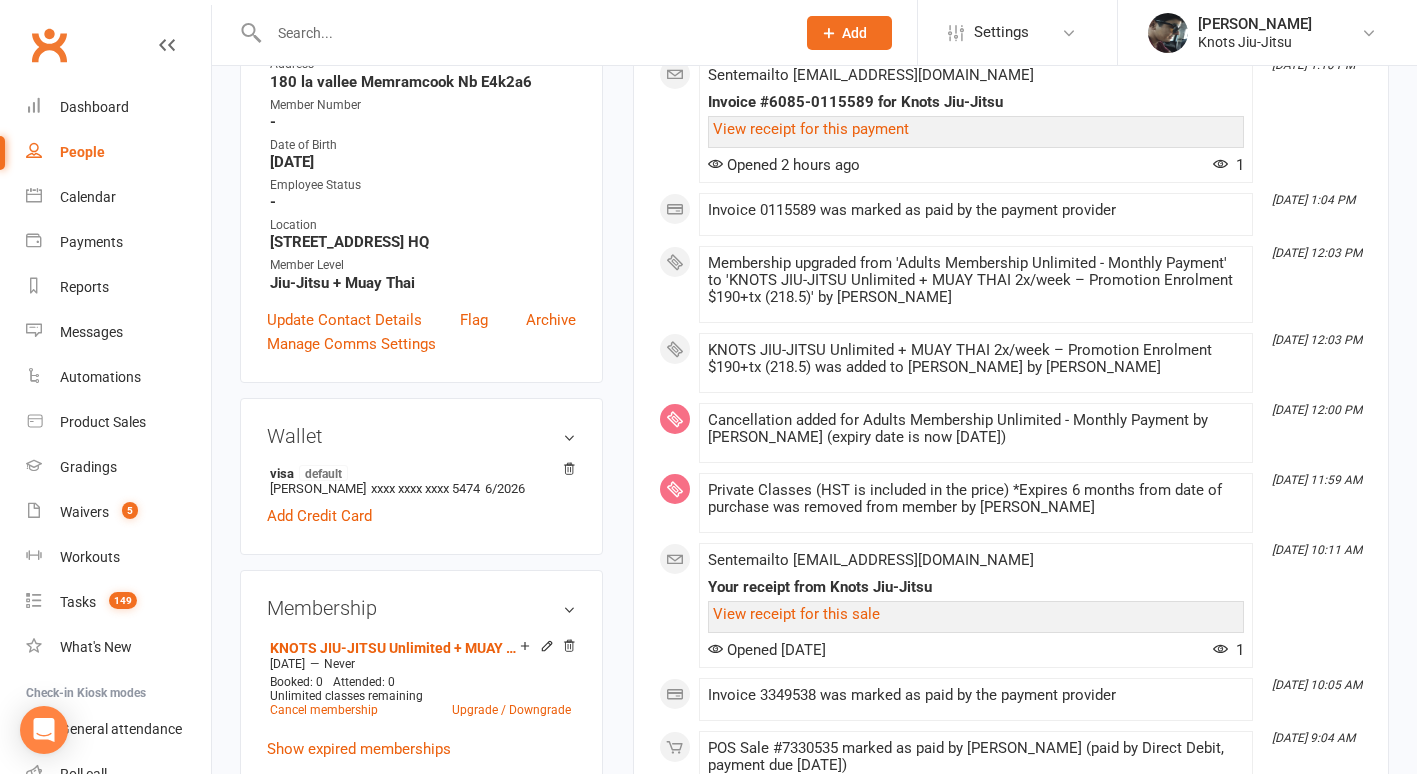 scroll, scrollTop: 377, scrollLeft: 0, axis: vertical 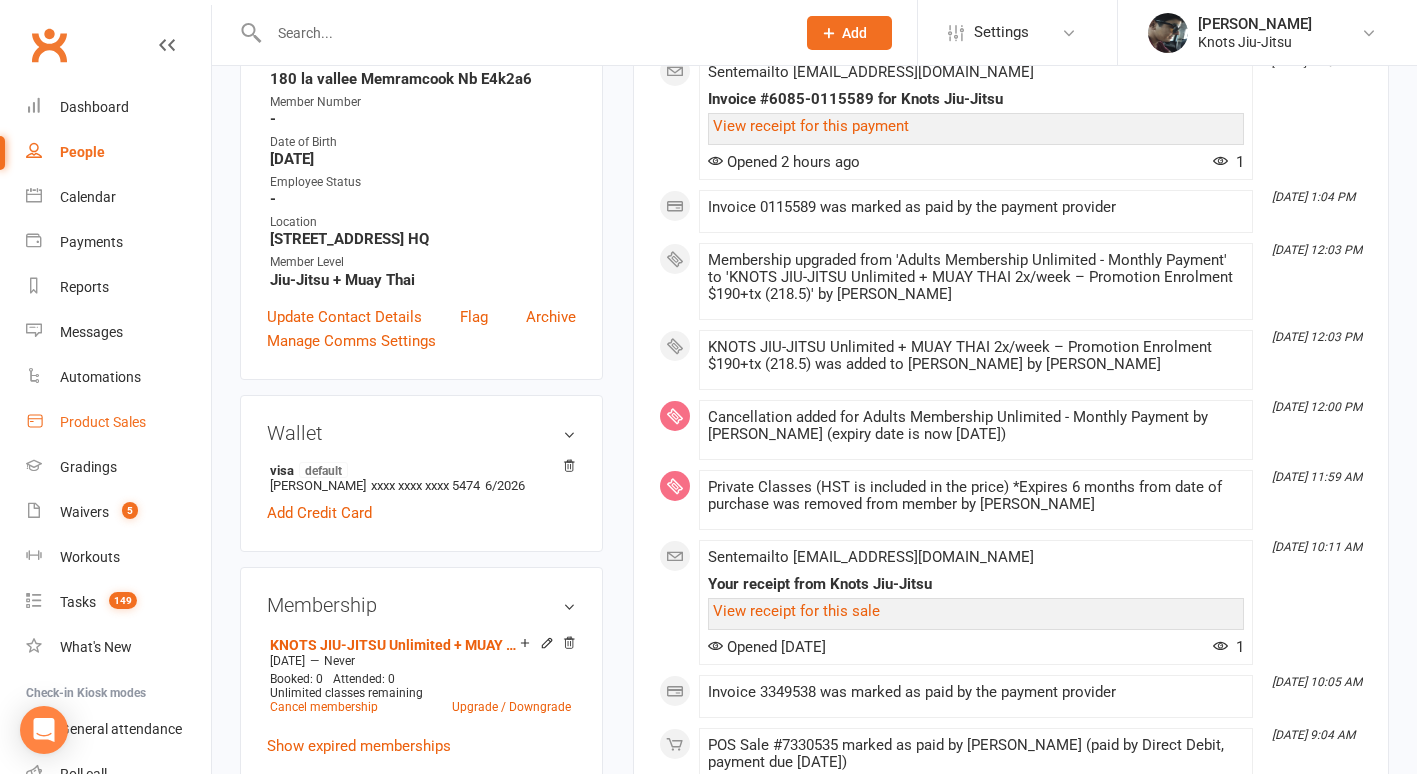 click on "Product Sales" at bounding box center [103, 422] 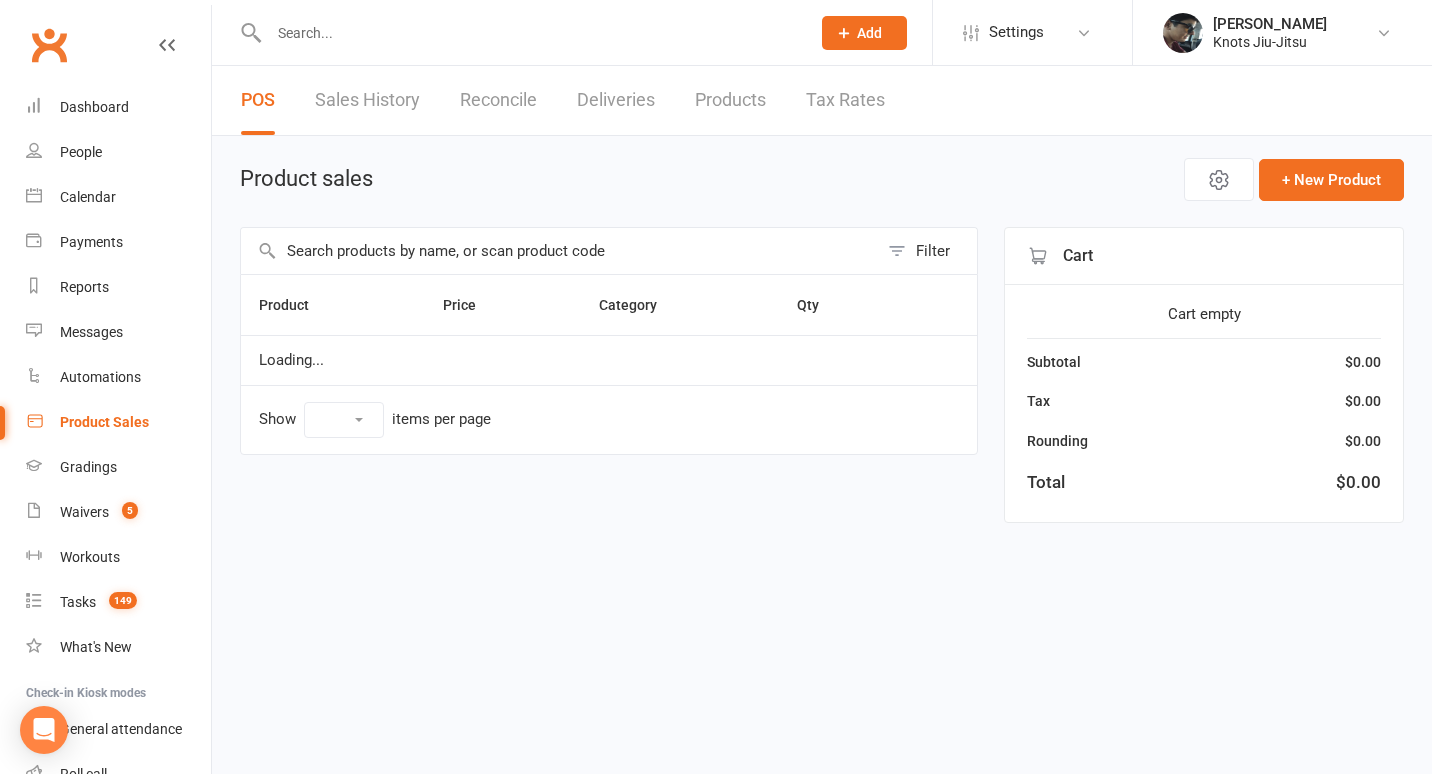 select on "100" 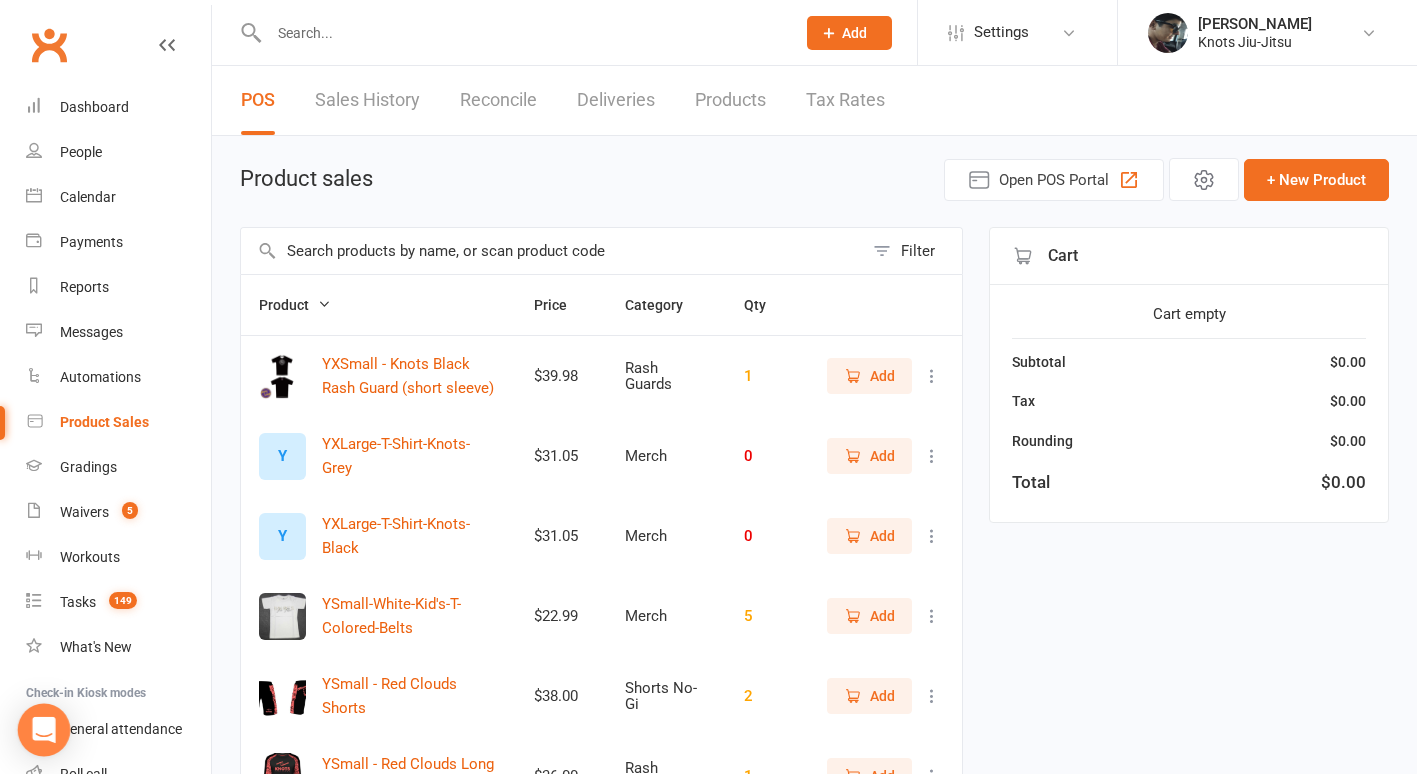 click at bounding box center [44, 730] 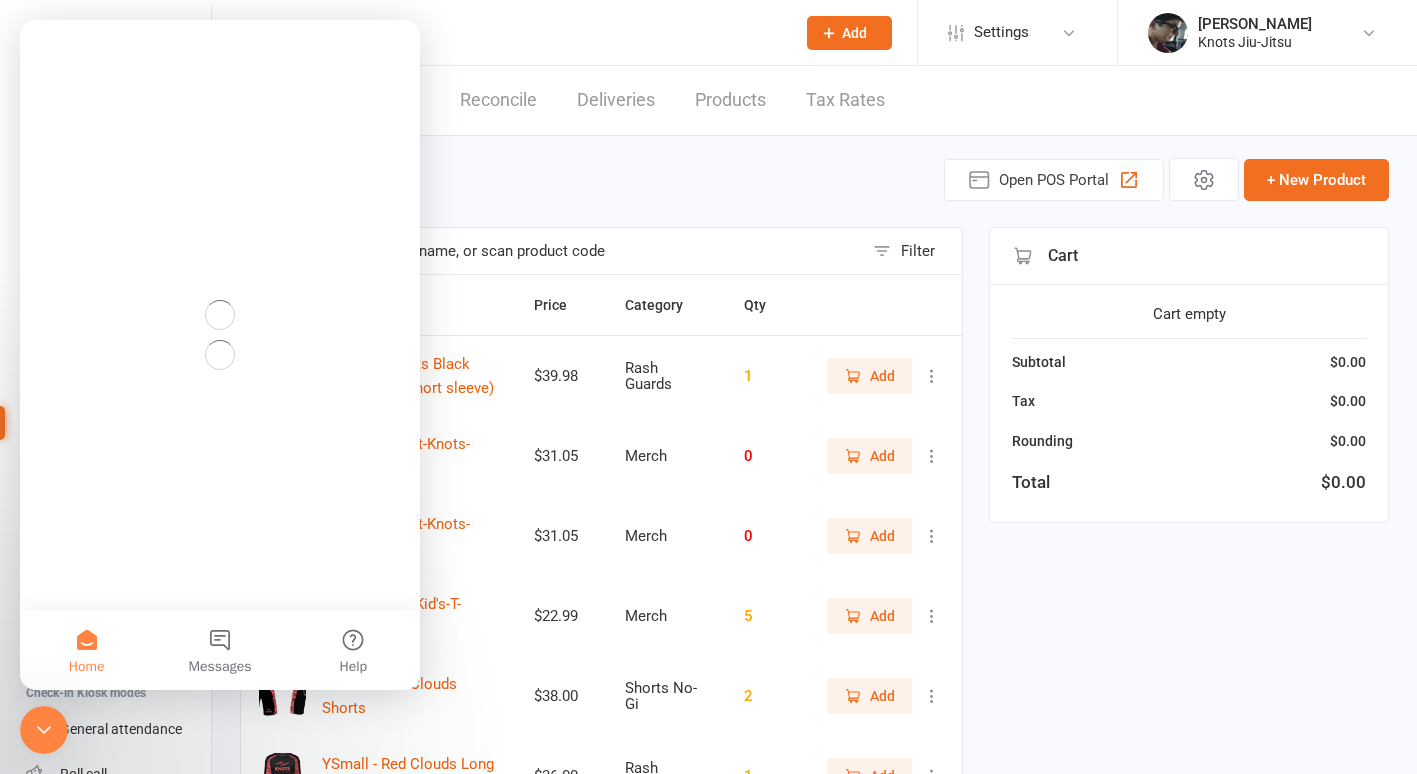 scroll, scrollTop: 0, scrollLeft: 0, axis: both 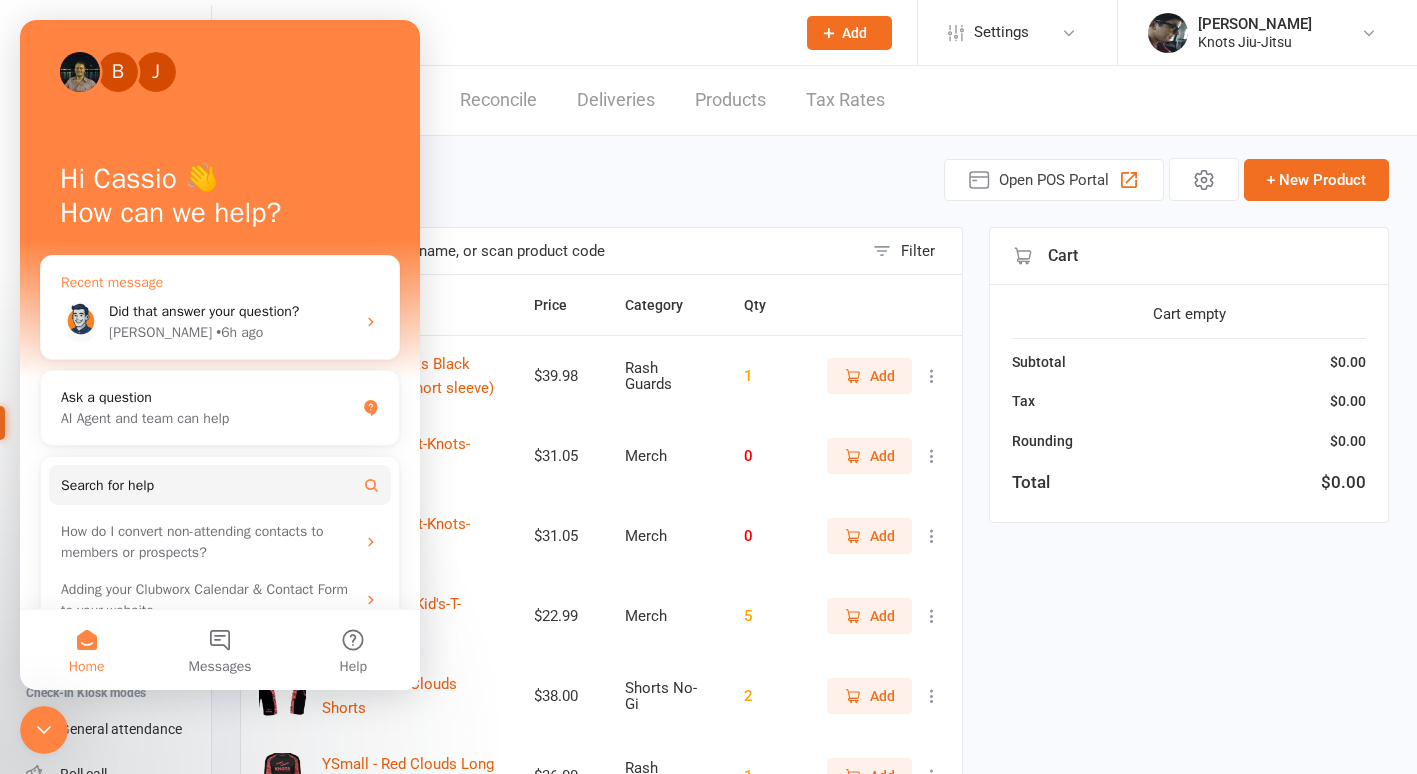 click on "[PERSON_NAME] •  6h ago" at bounding box center (232, 332) 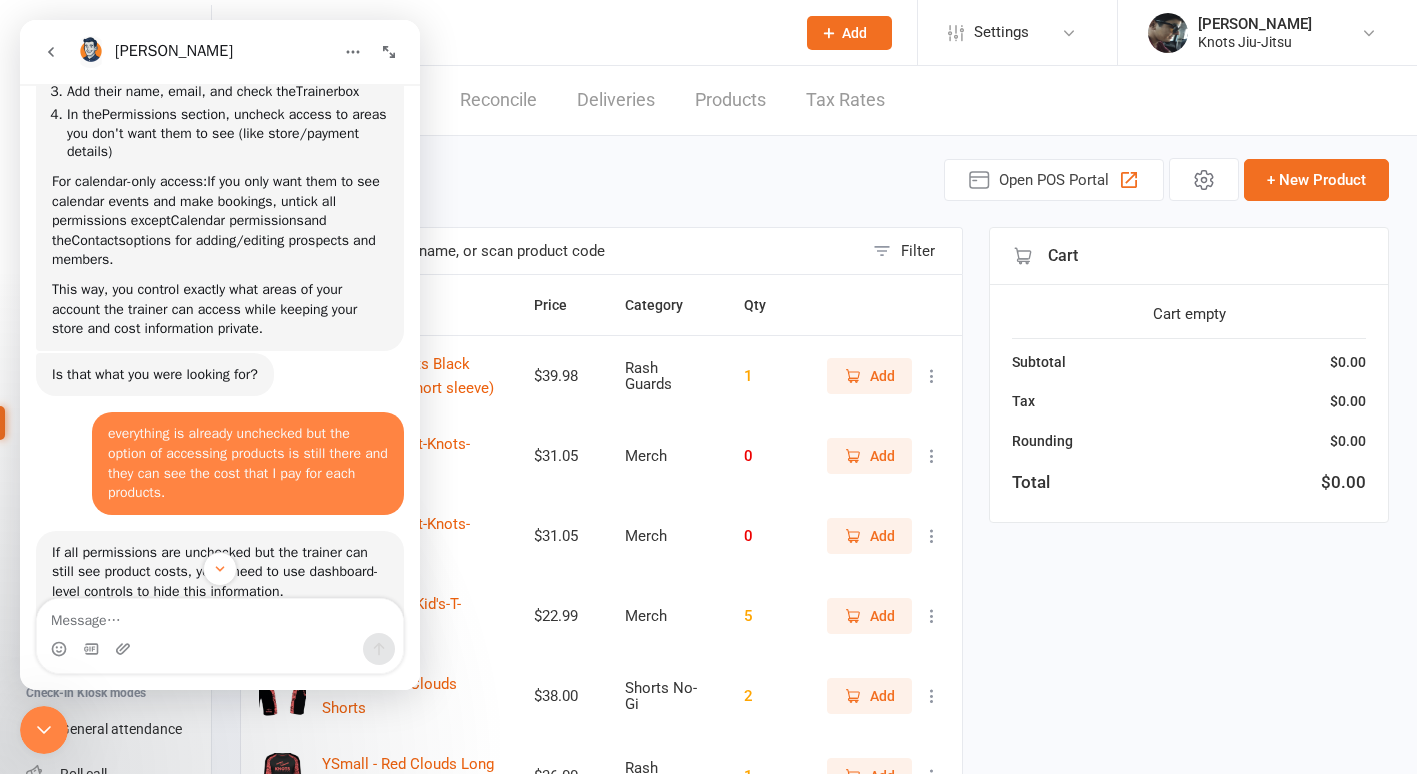 scroll, scrollTop: 0, scrollLeft: 0, axis: both 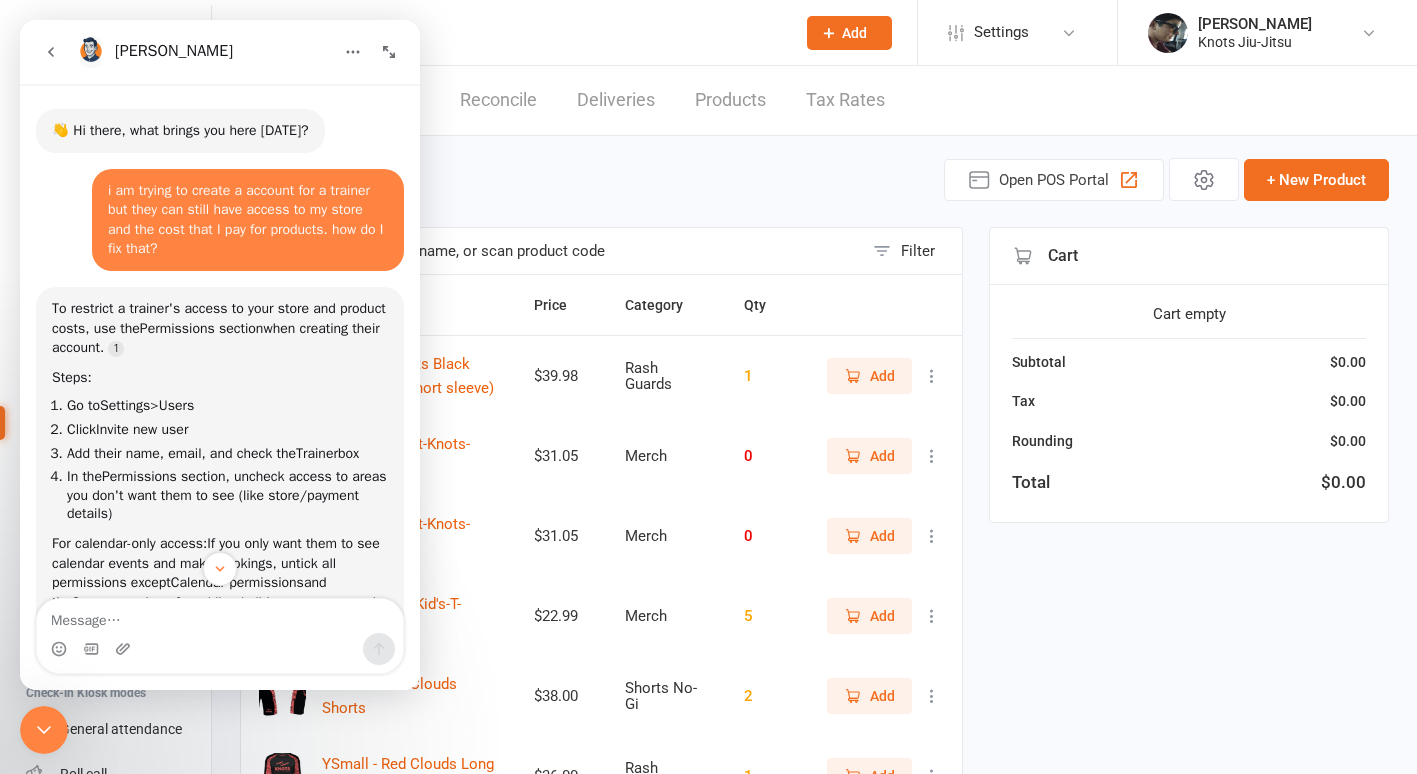click 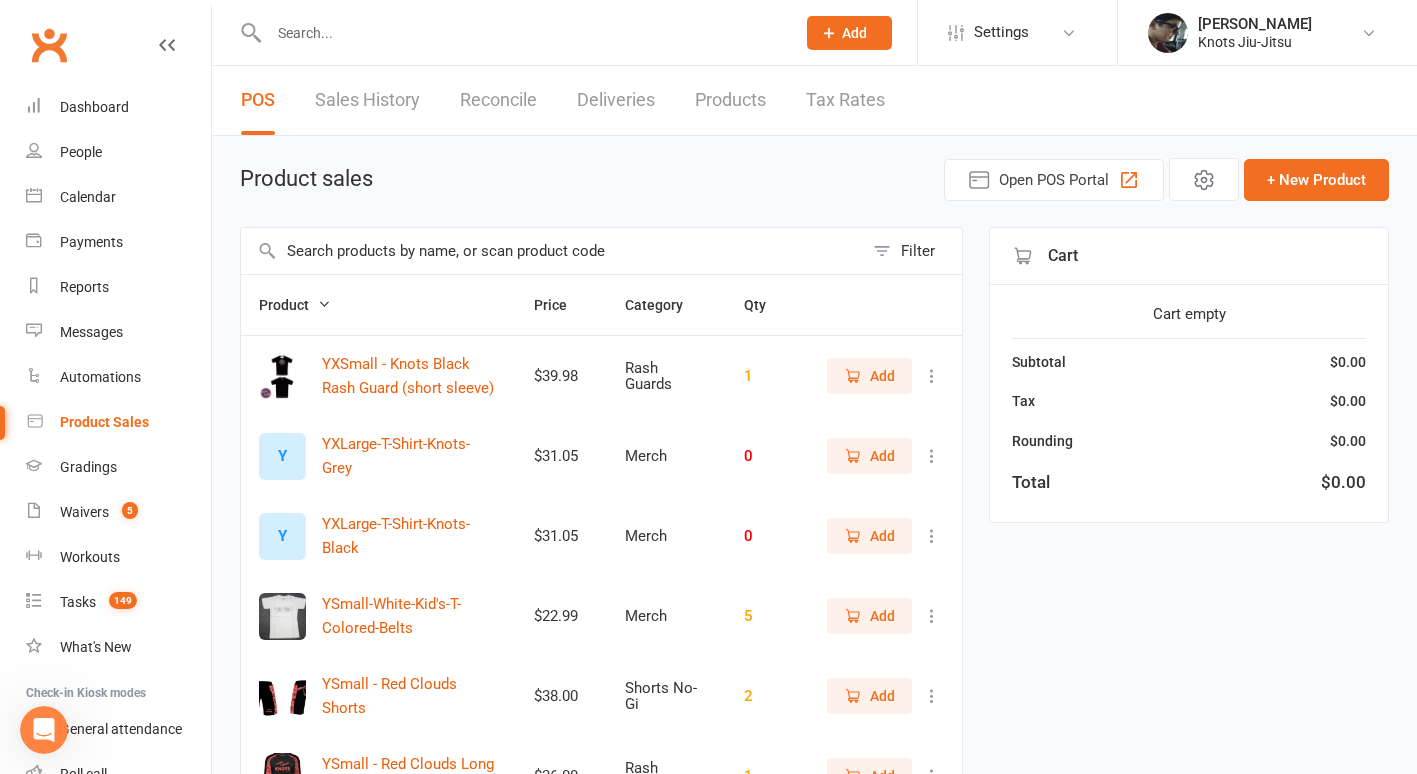 scroll, scrollTop: 0, scrollLeft: 0, axis: both 